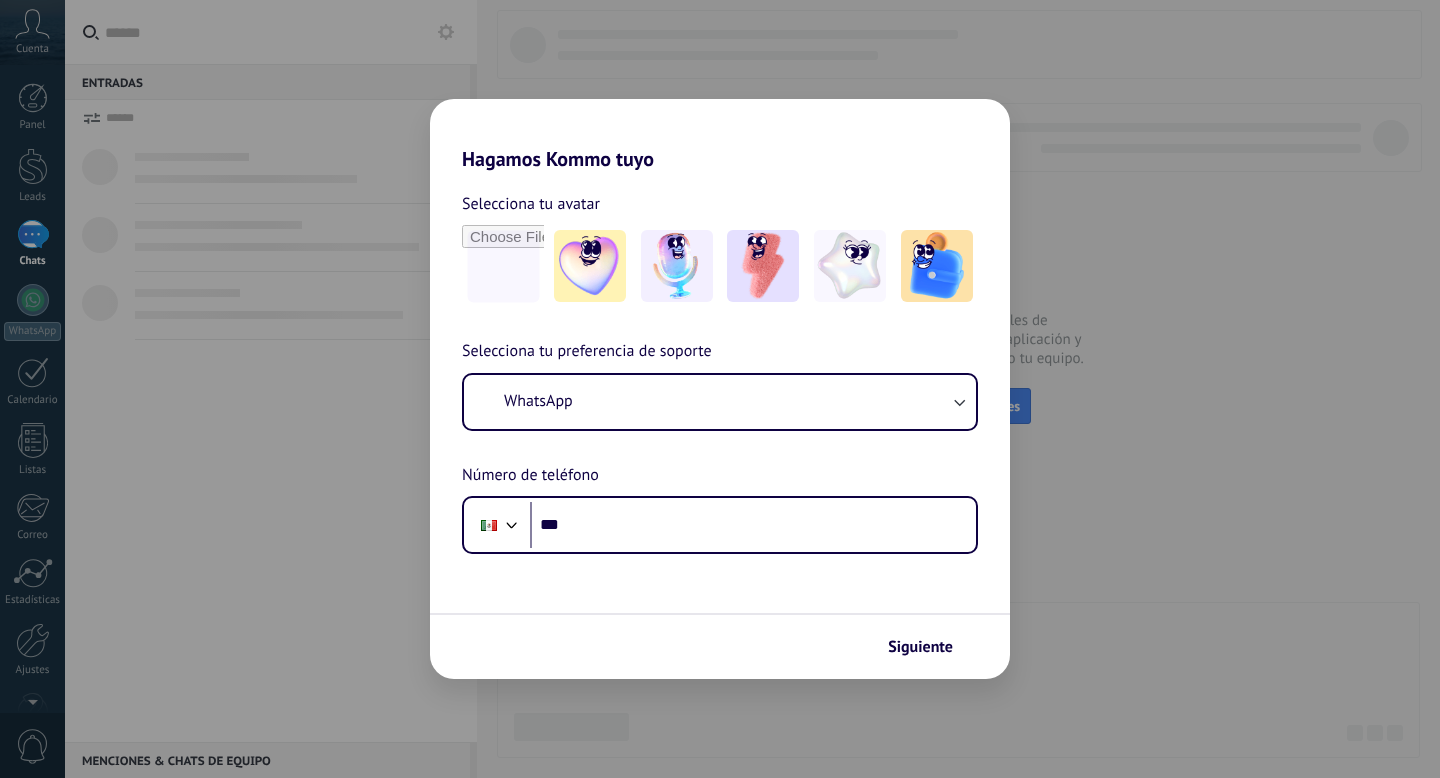 scroll, scrollTop: 0, scrollLeft: 0, axis: both 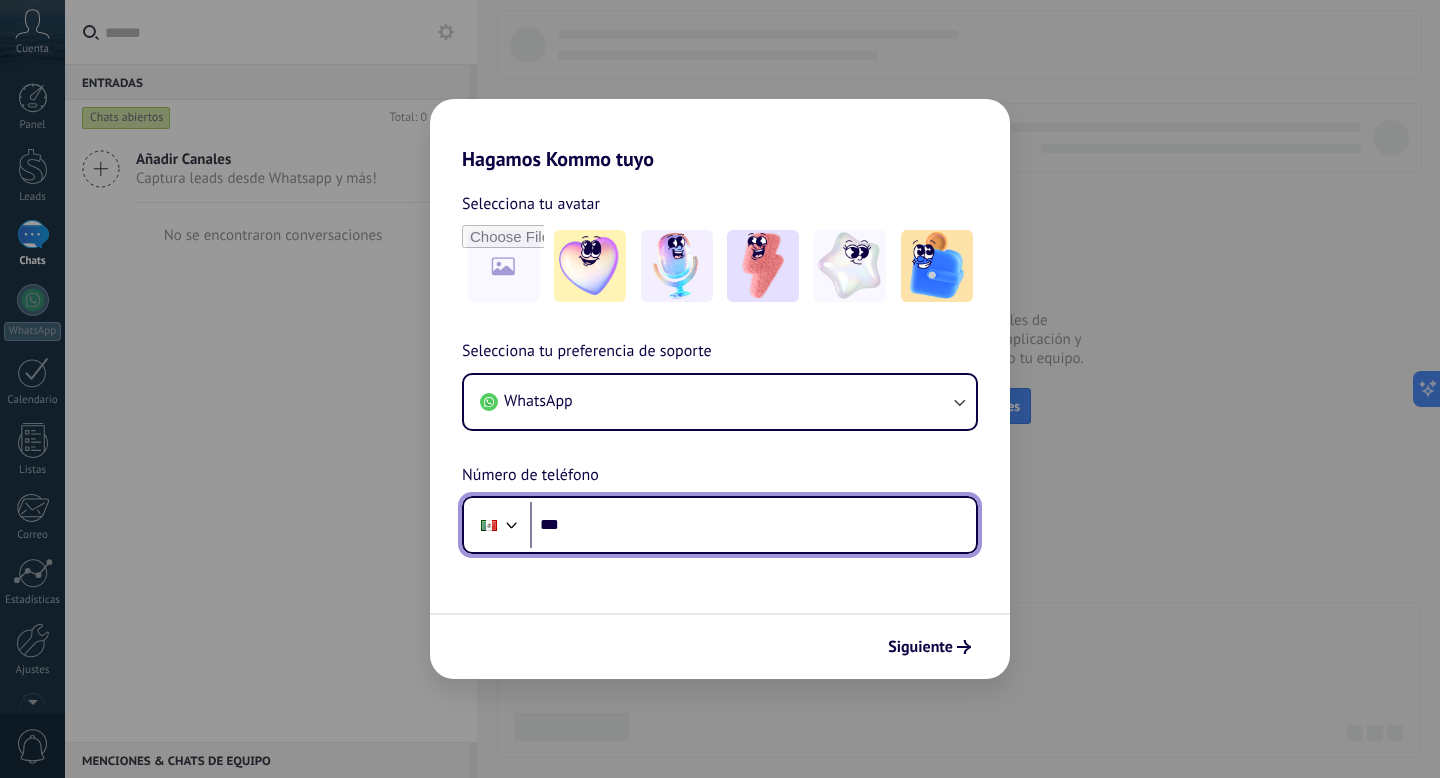 click on "***" at bounding box center [753, 525] 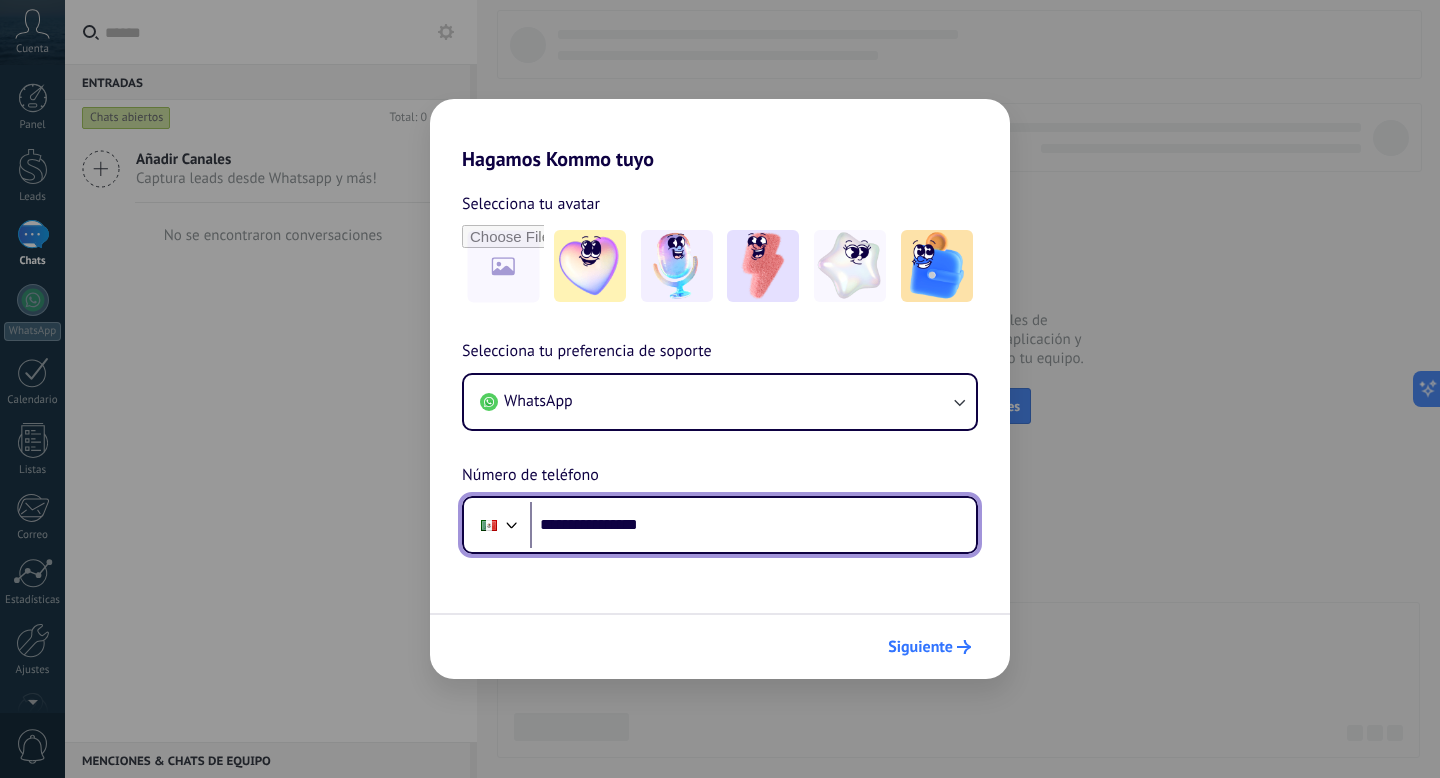 type on "**********" 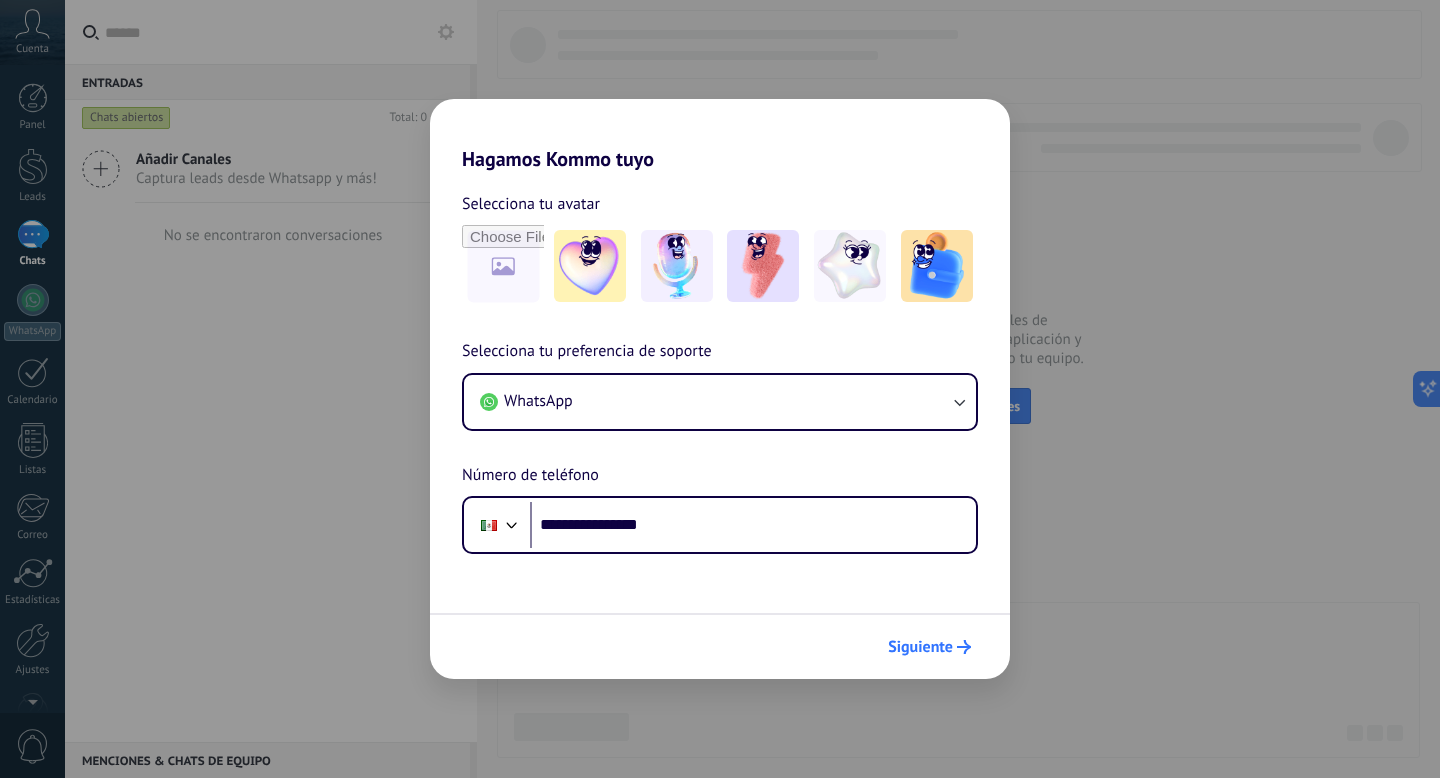 click on "Siguiente" at bounding box center [920, 647] 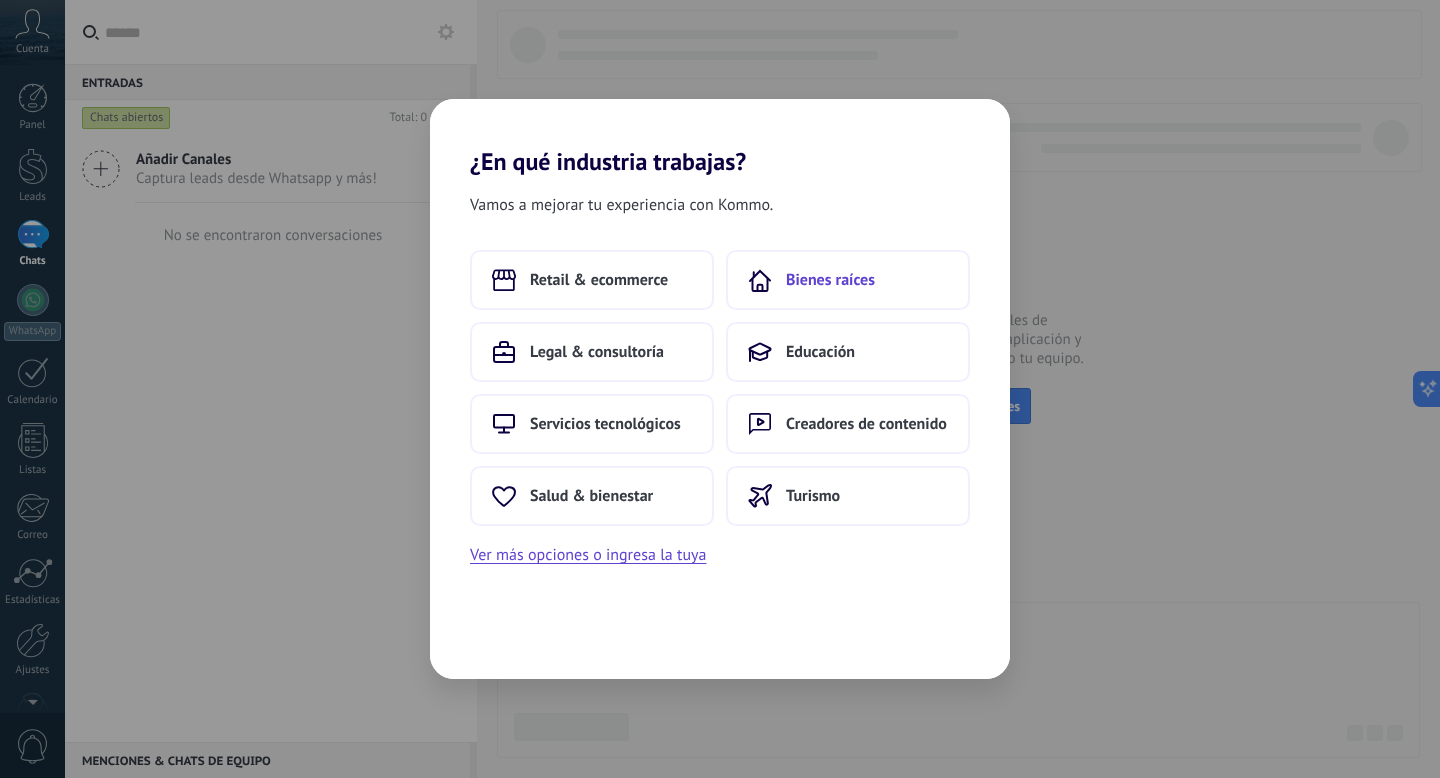click on "Bienes raíces" at bounding box center [830, 280] 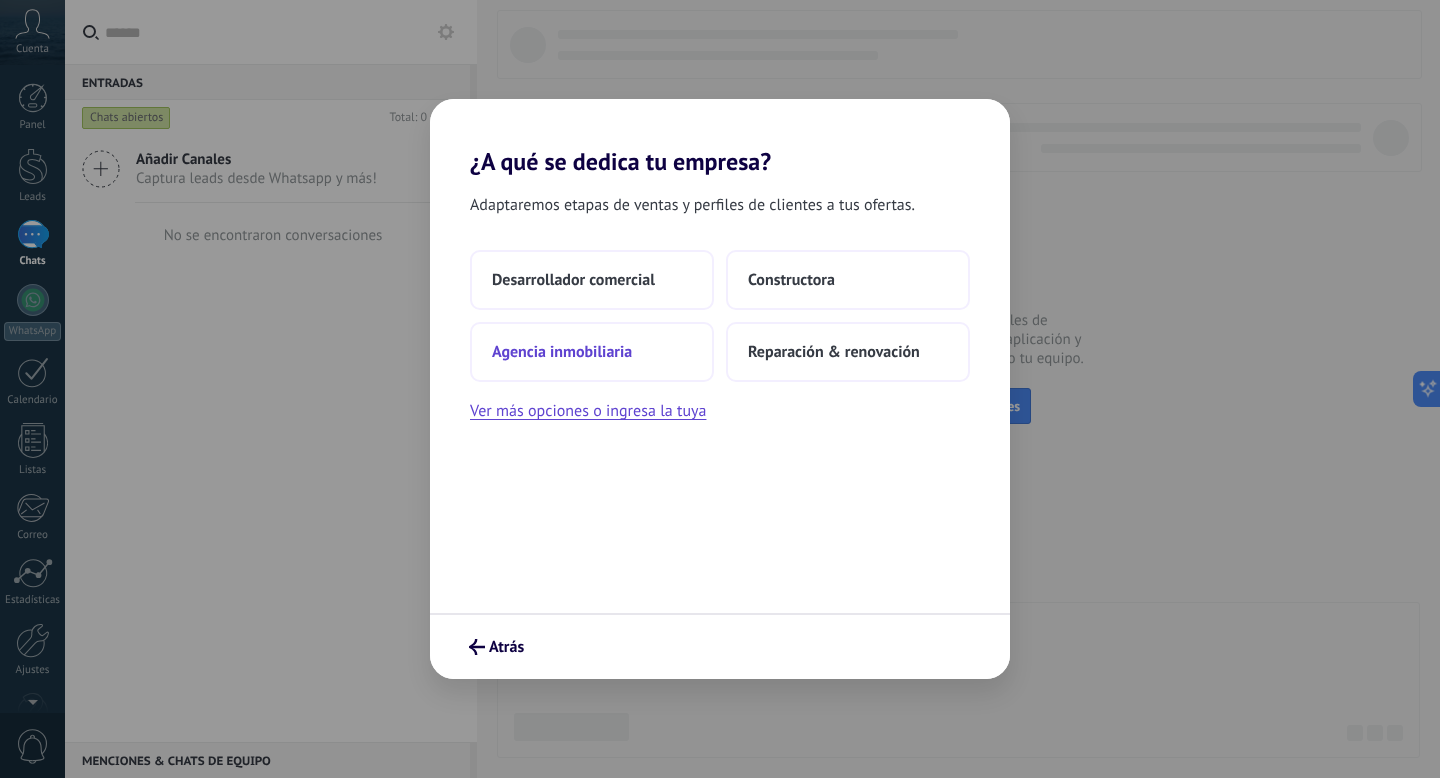 click on "Agencia inmobiliaria" at bounding box center (562, 352) 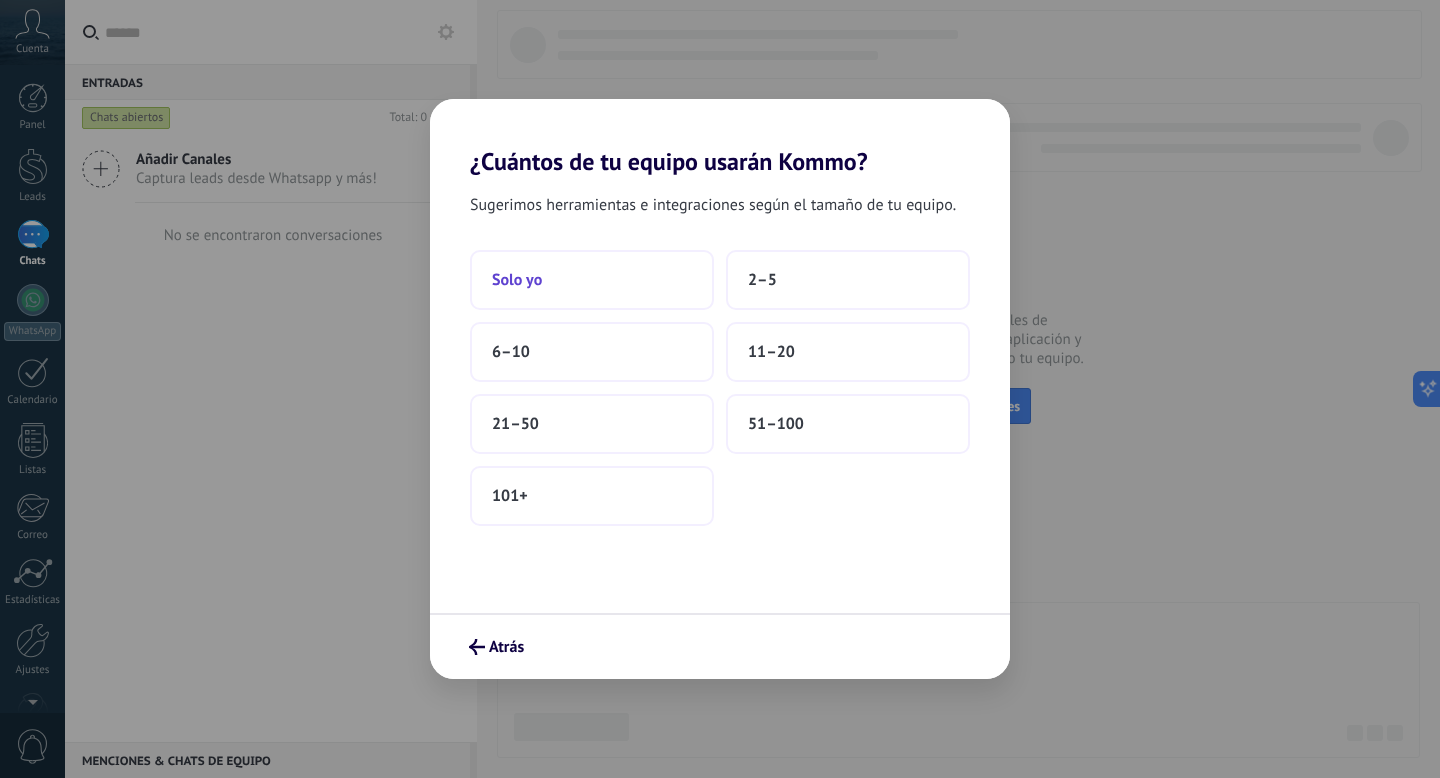 click on "Solo yo" at bounding box center (592, 280) 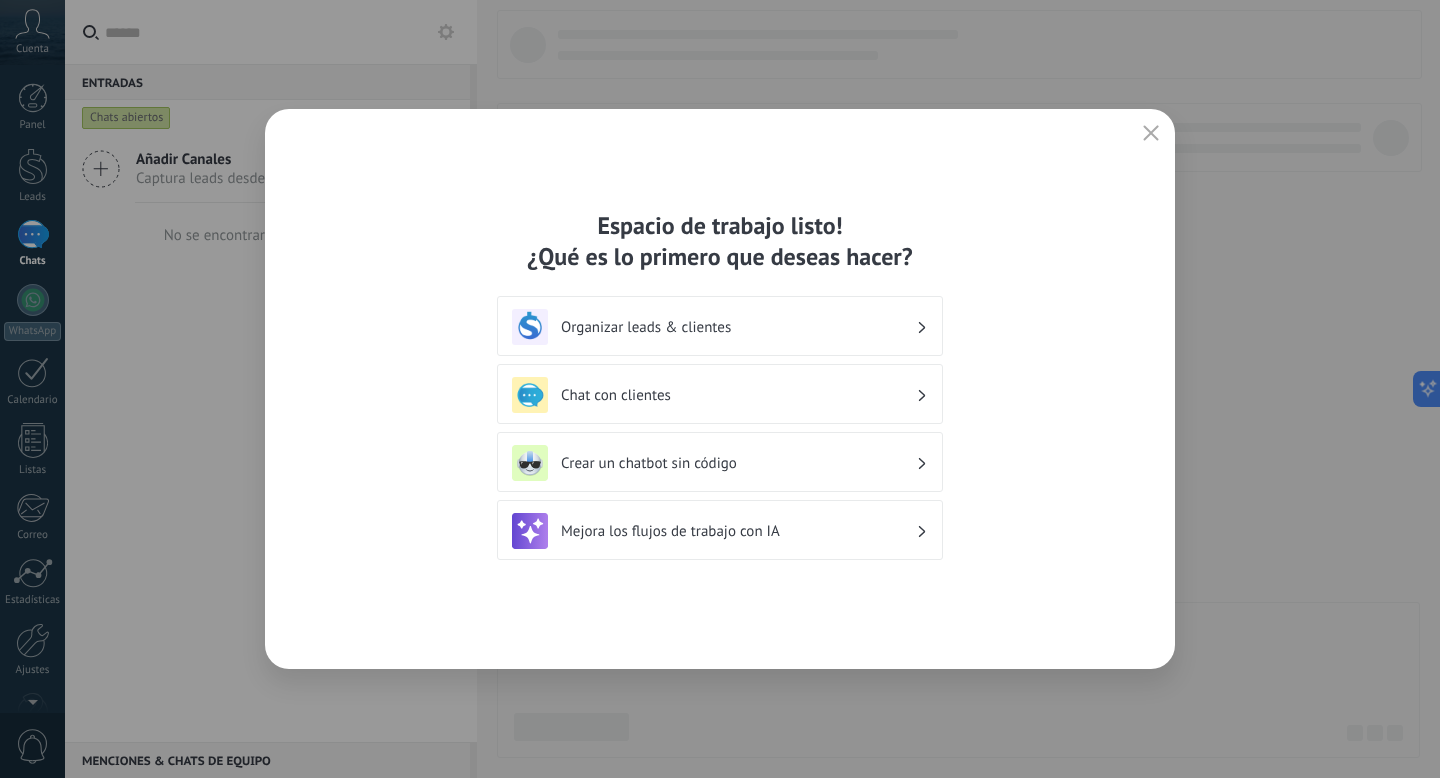 click on "Organizar leads & clientes" at bounding box center [720, 327] 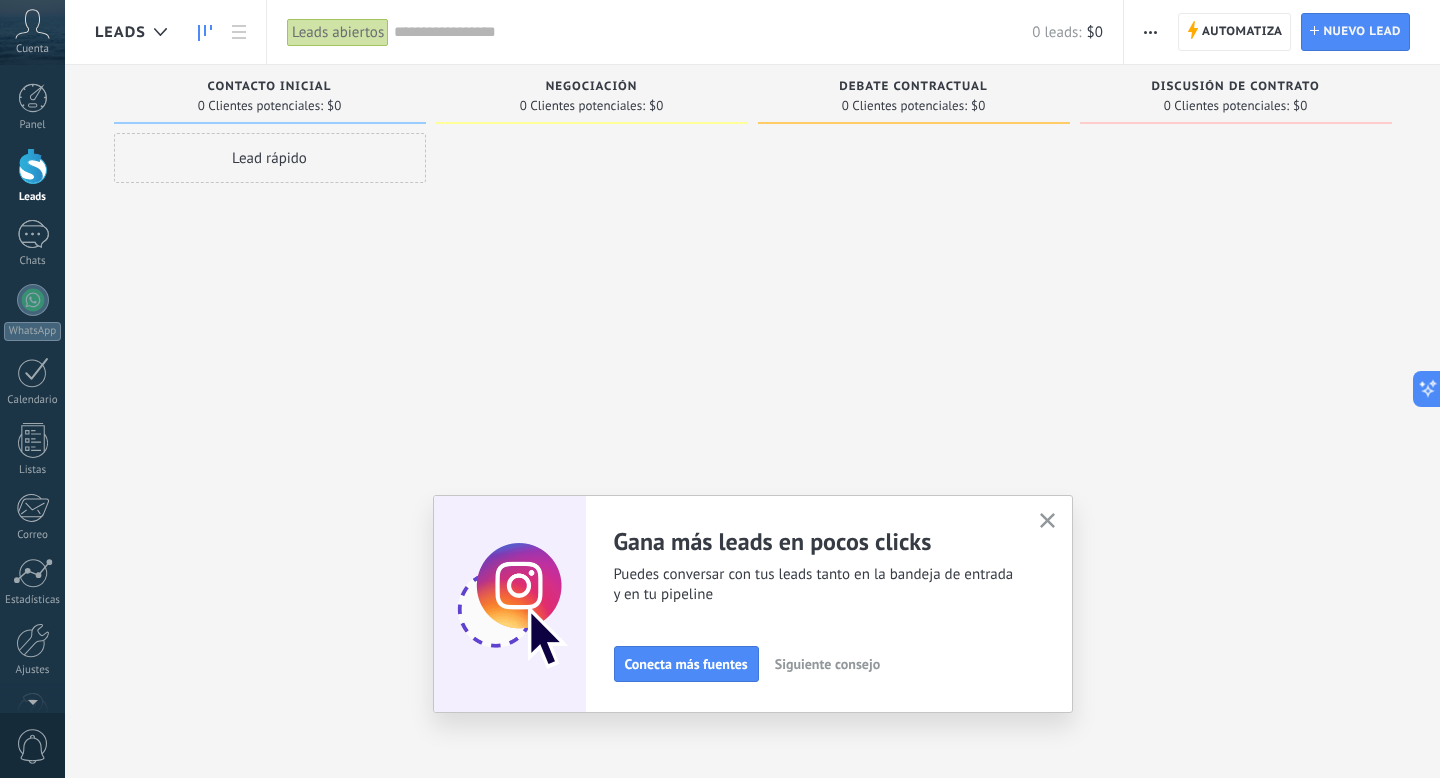 scroll, scrollTop: 54, scrollLeft: 0, axis: vertical 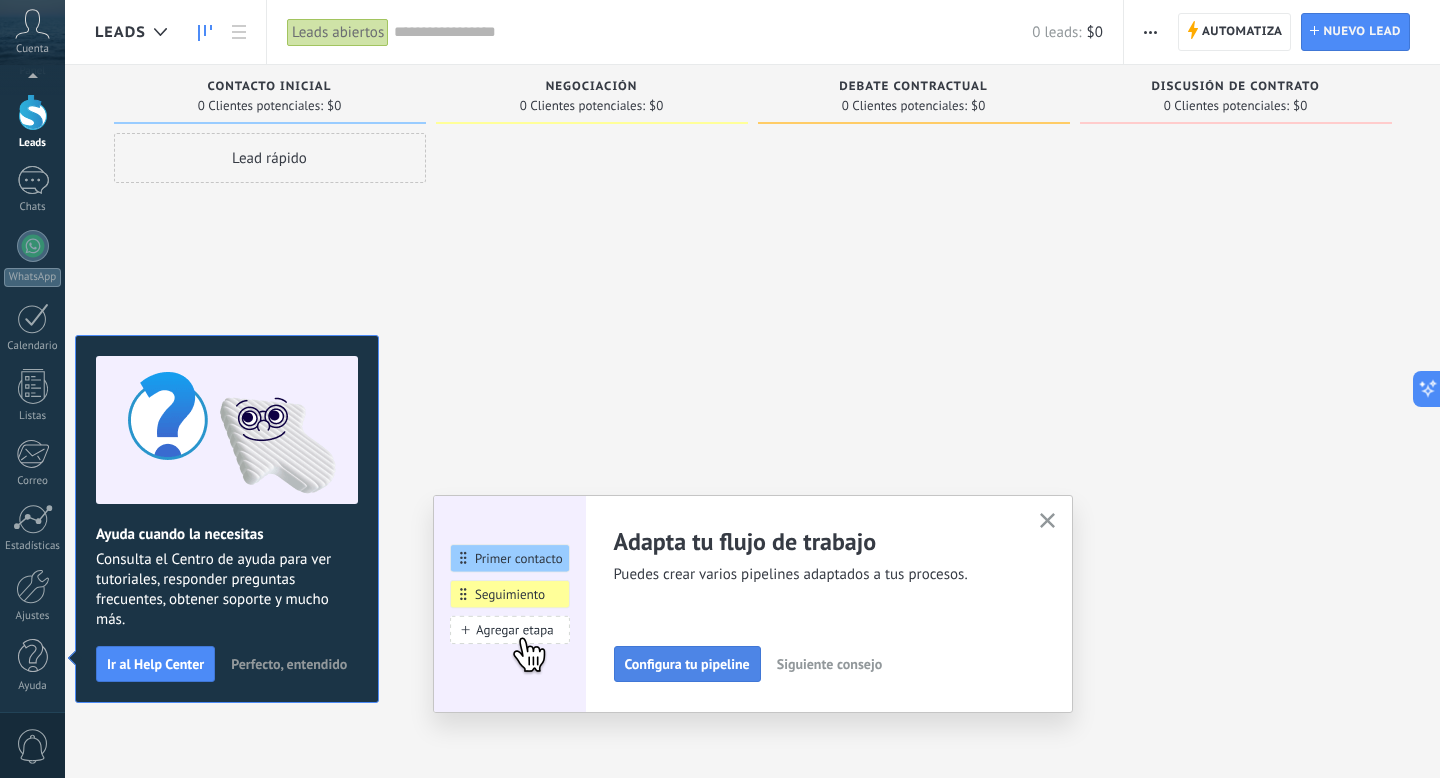 click on "Configura tu pipeline" at bounding box center (687, 664) 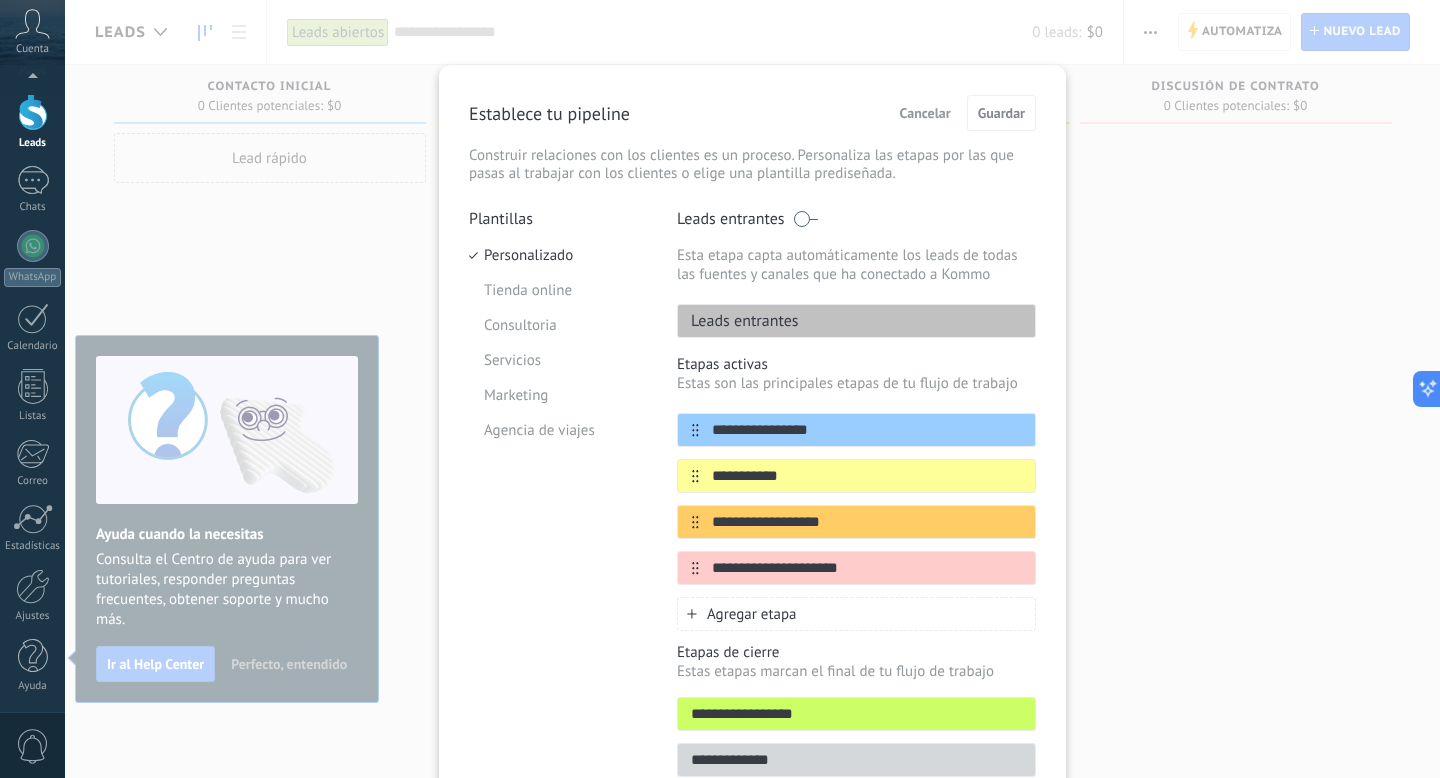 click on "**********" at bounding box center [752, 389] 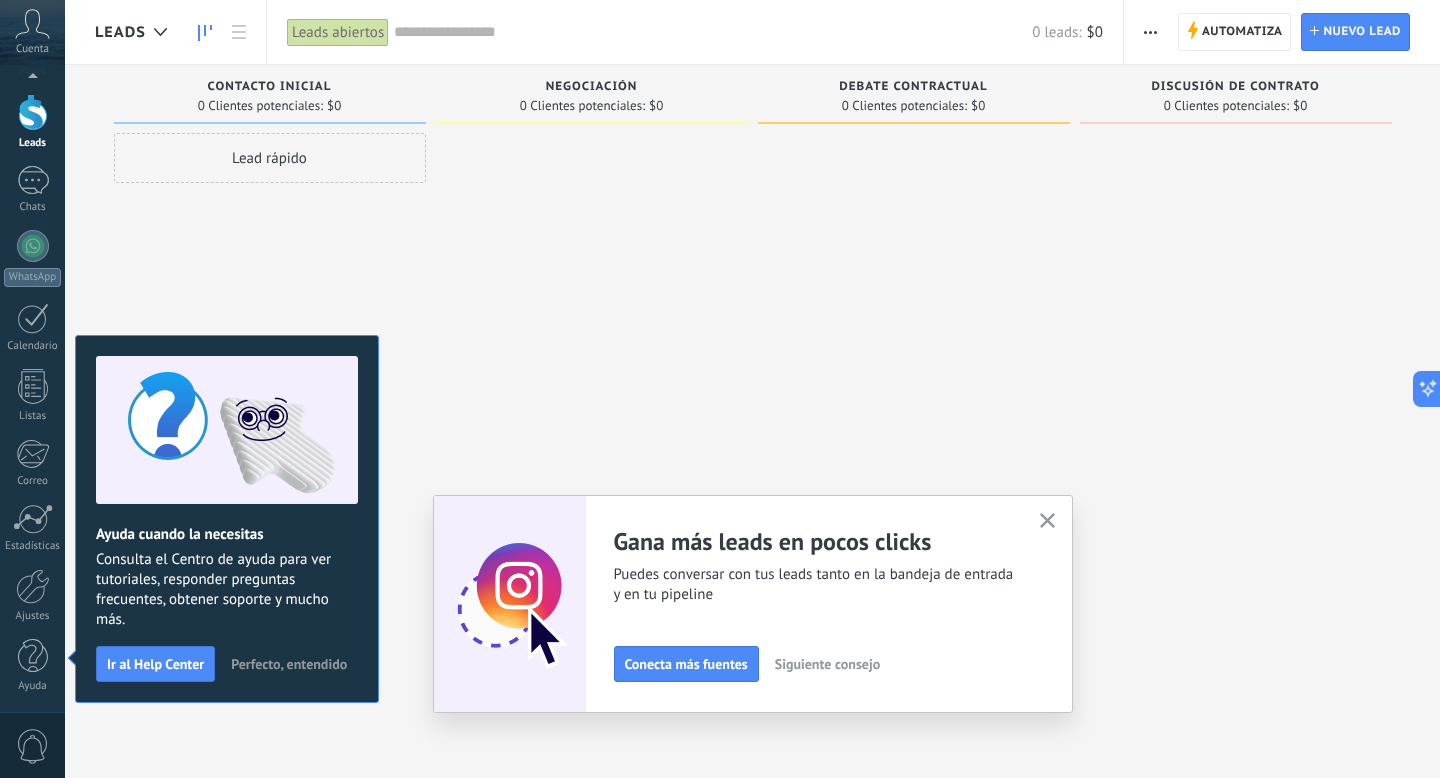 click on "Adapta tu flujo de trabajo Puedes crear varios pipelines adaptados a tus procesos. Configura tu pipeline Siguiente consejo Gana más leads en pocos clicks Puedes conversar con tus leads tanto en la bandeja de entrada y en tu pipeline Conecta más fuentes Siguiente consejo ¿Necesitas ayuda de expertos? Nuestros socios oficiales pueden hacer todo, desde la consultoría hasta el desarrollo y más allá. Contratar a un socio de Kommo Siguiente consejo" at bounding box center (753, 604) 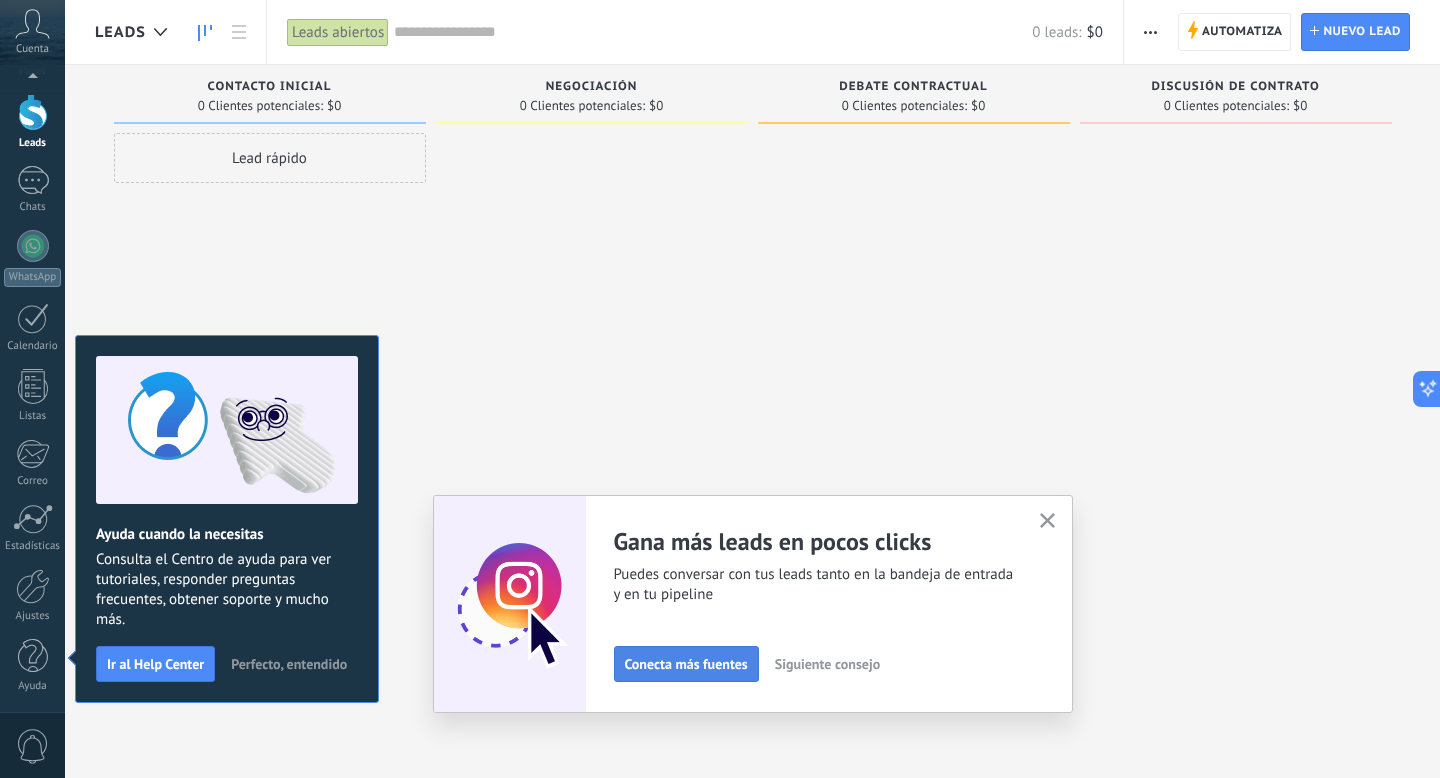 click on "Conecta más fuentes" at bounding box center (686, 664) 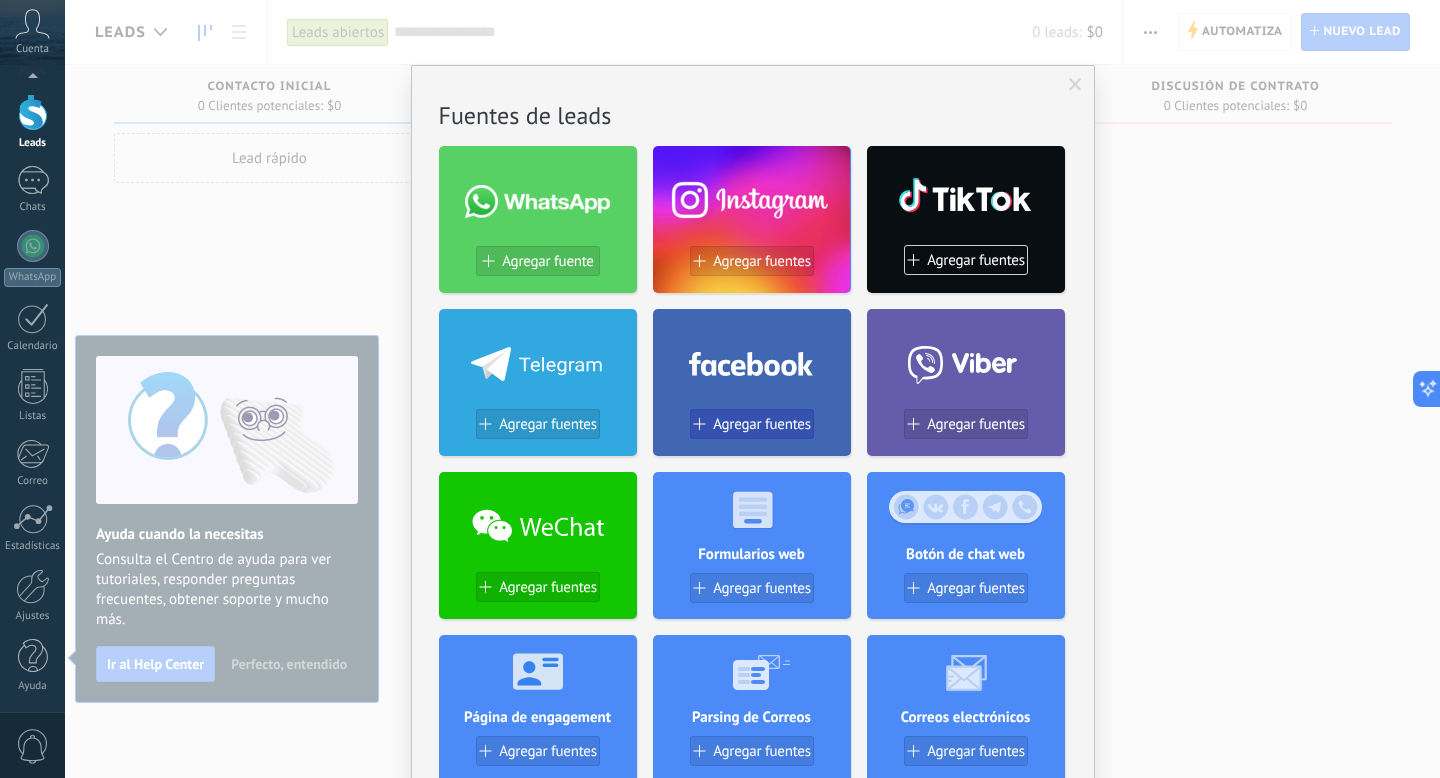 click on "Agregar fuentes" at bounding box center (762, 424) 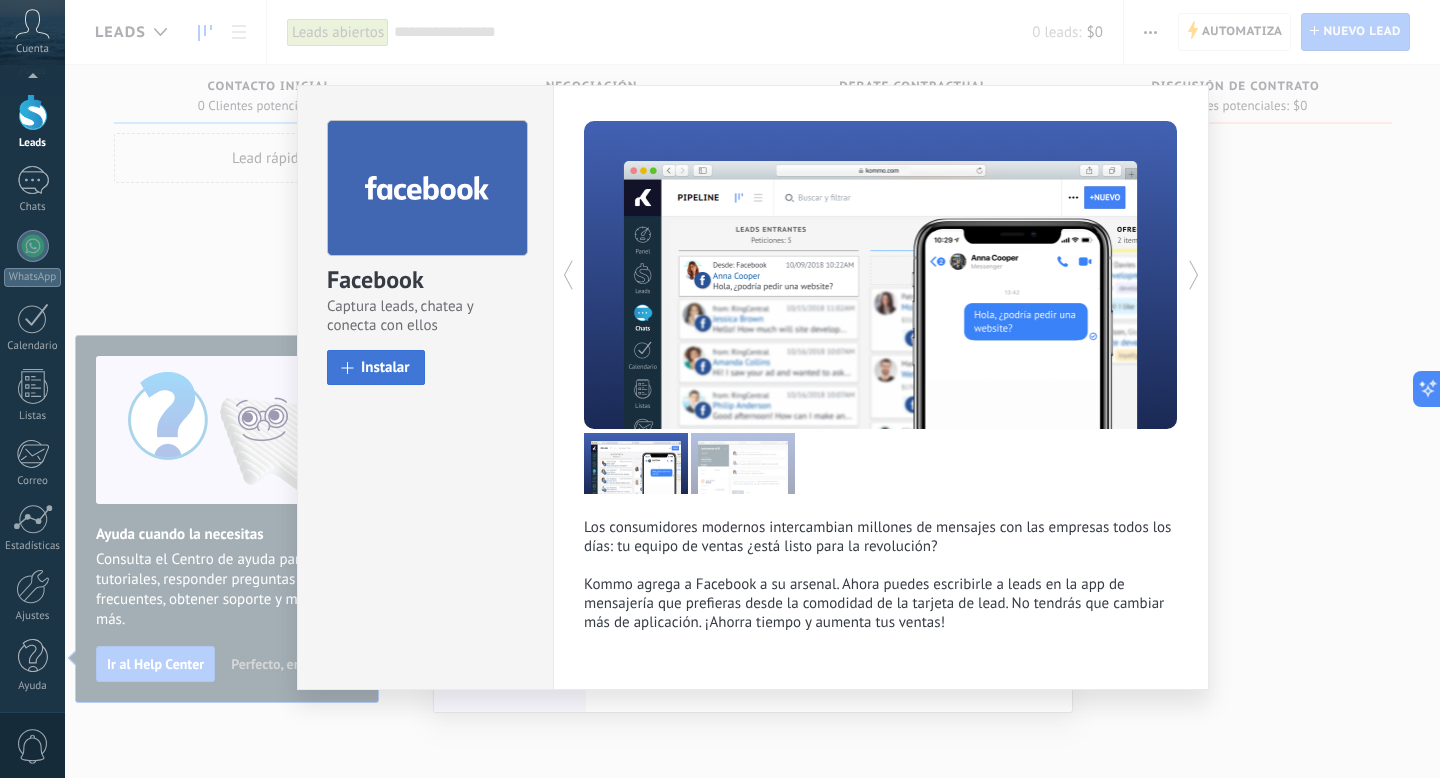 click on "Instalar" at bounding box center [385, 367] 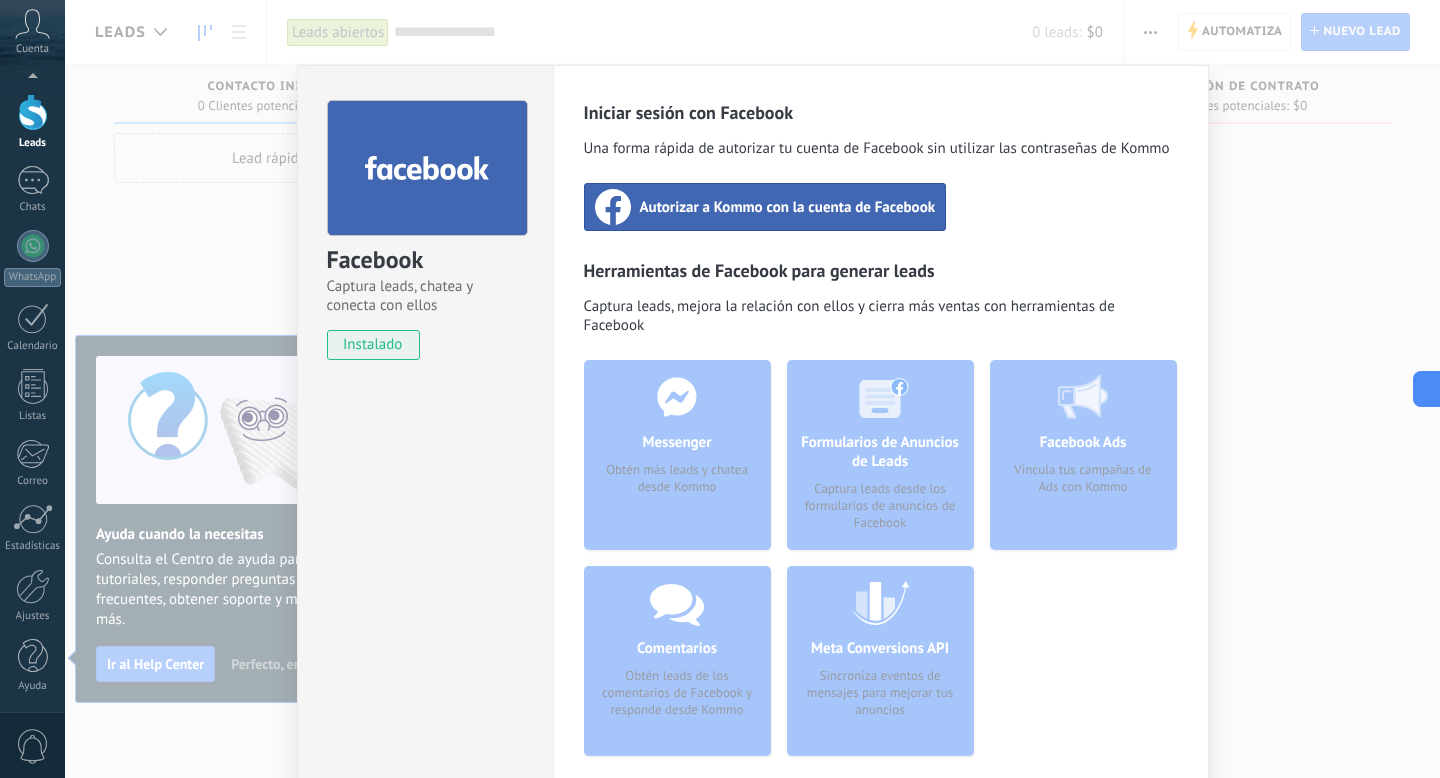 click on "Autorizar a Kommo con la cuenta de Facebook" at bounding box center (788, 207) 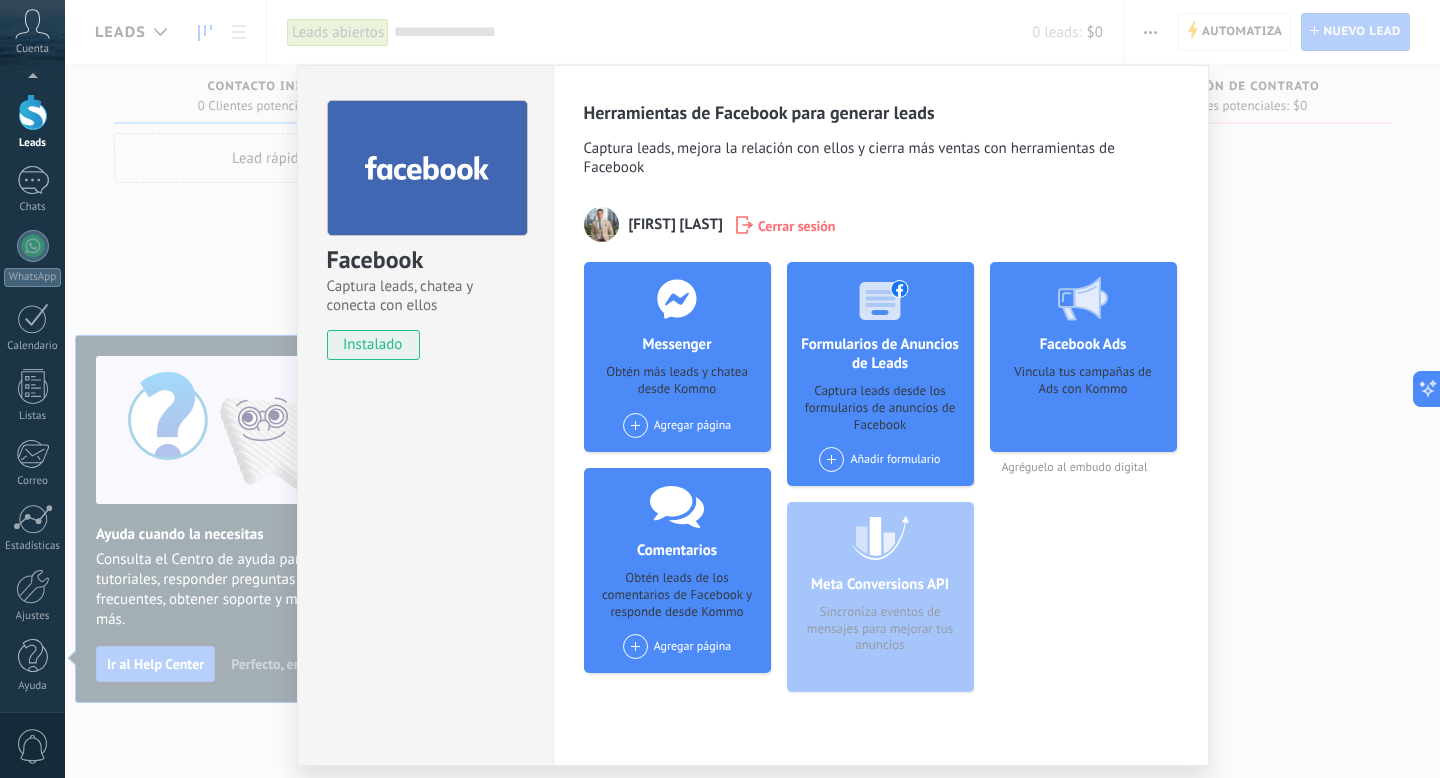 click on "Messenger Obtén más leads y chatea desde Kommo Agregar página" at bounding box center [677, 357] 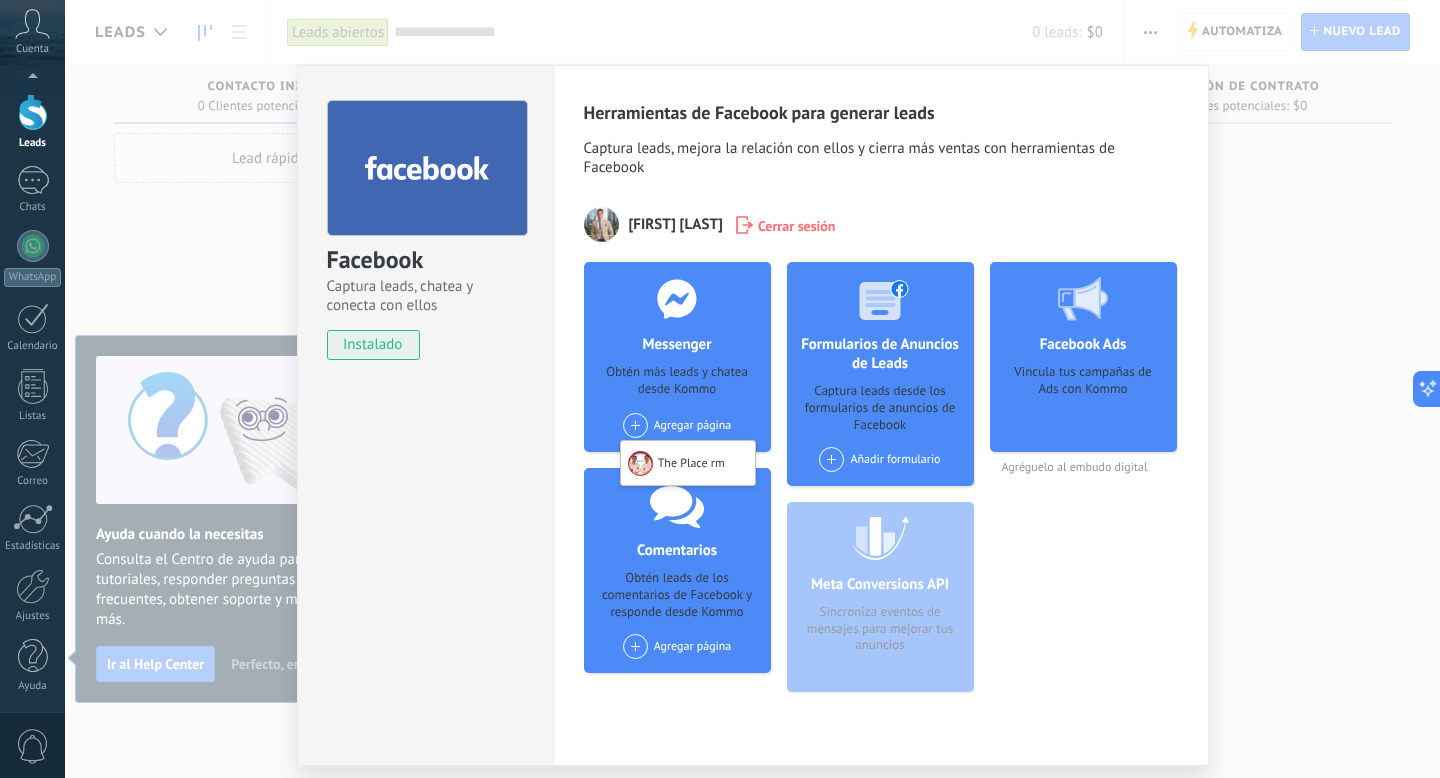 click on "Messenger" at bounding box center [676, 344] 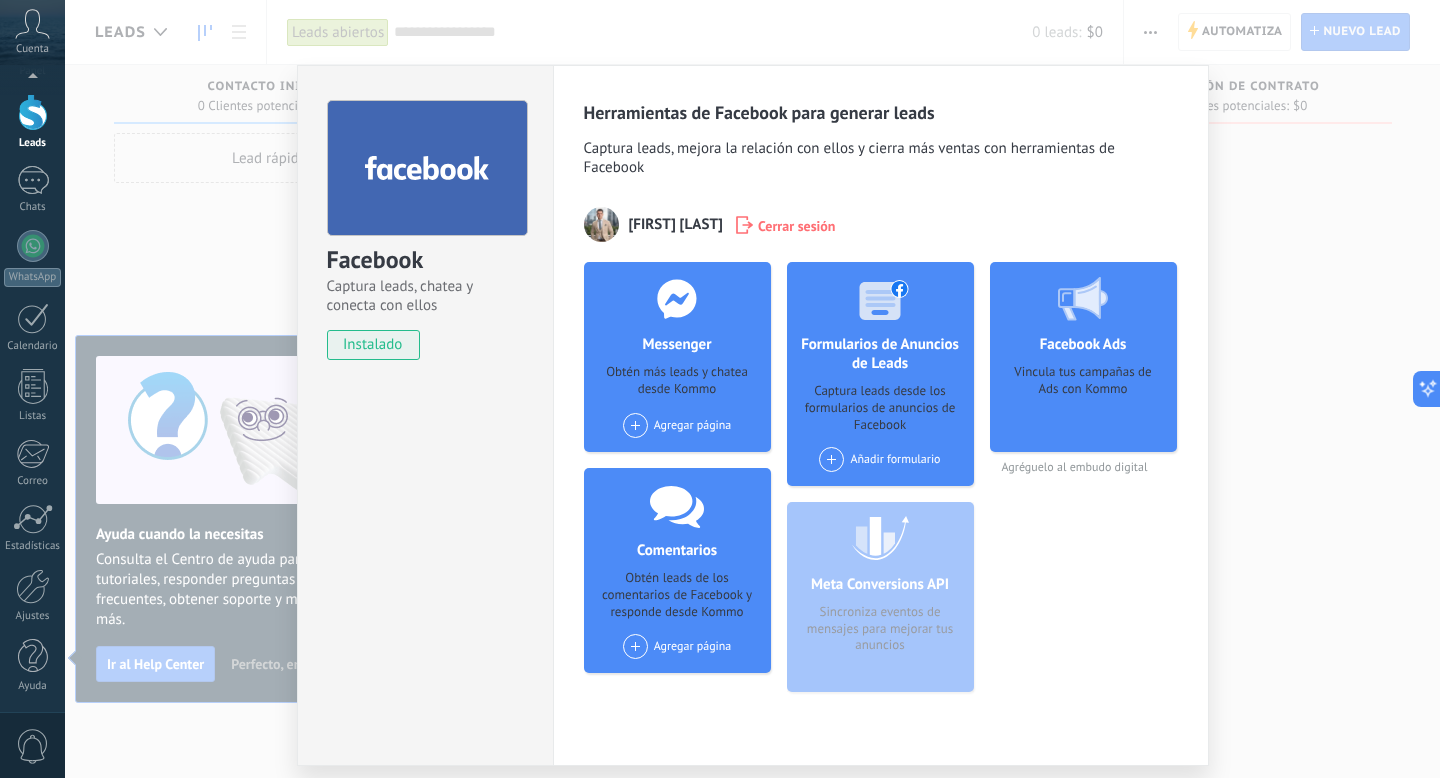 click 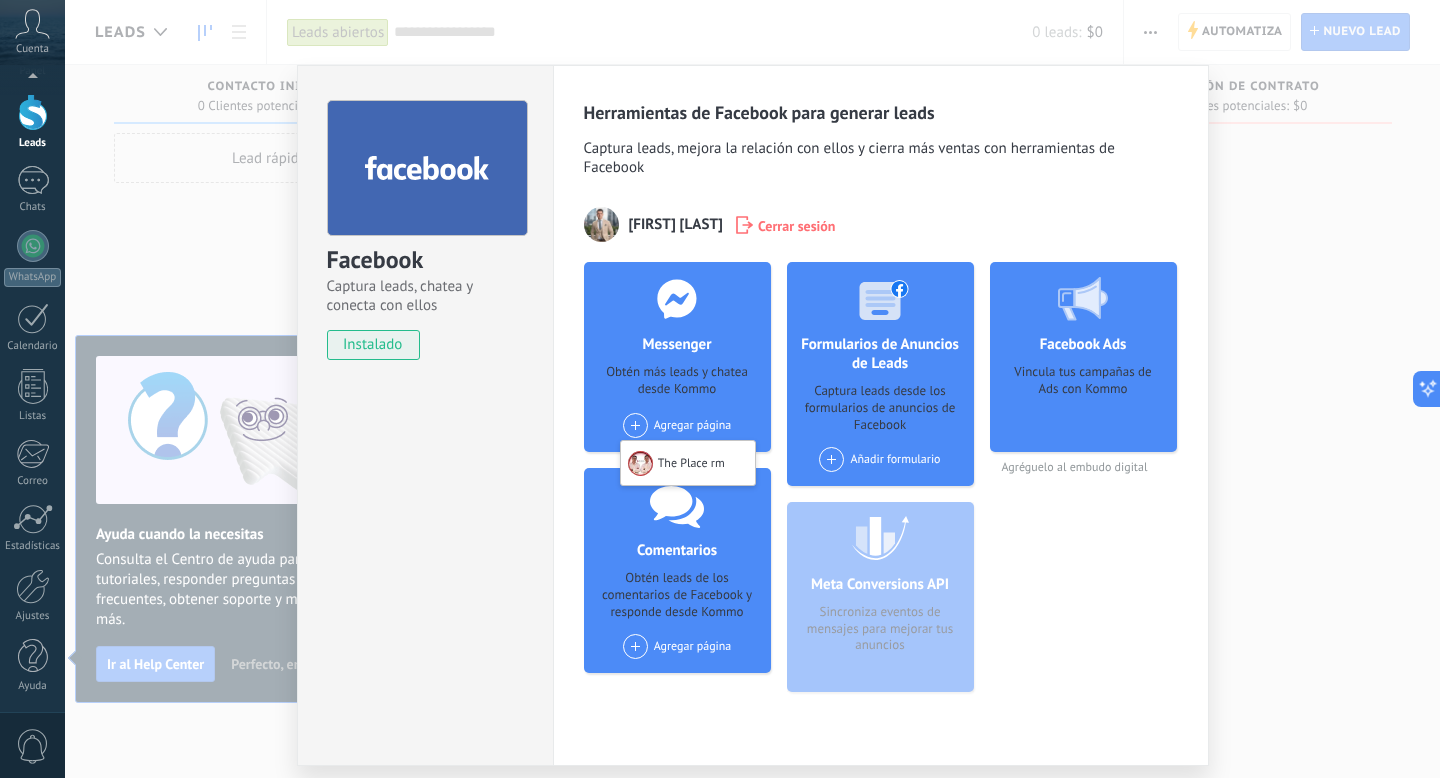 click on "Obtén leads de los comentarios de Facebook y responde desde Kommo" at bounding box center (677, 595) 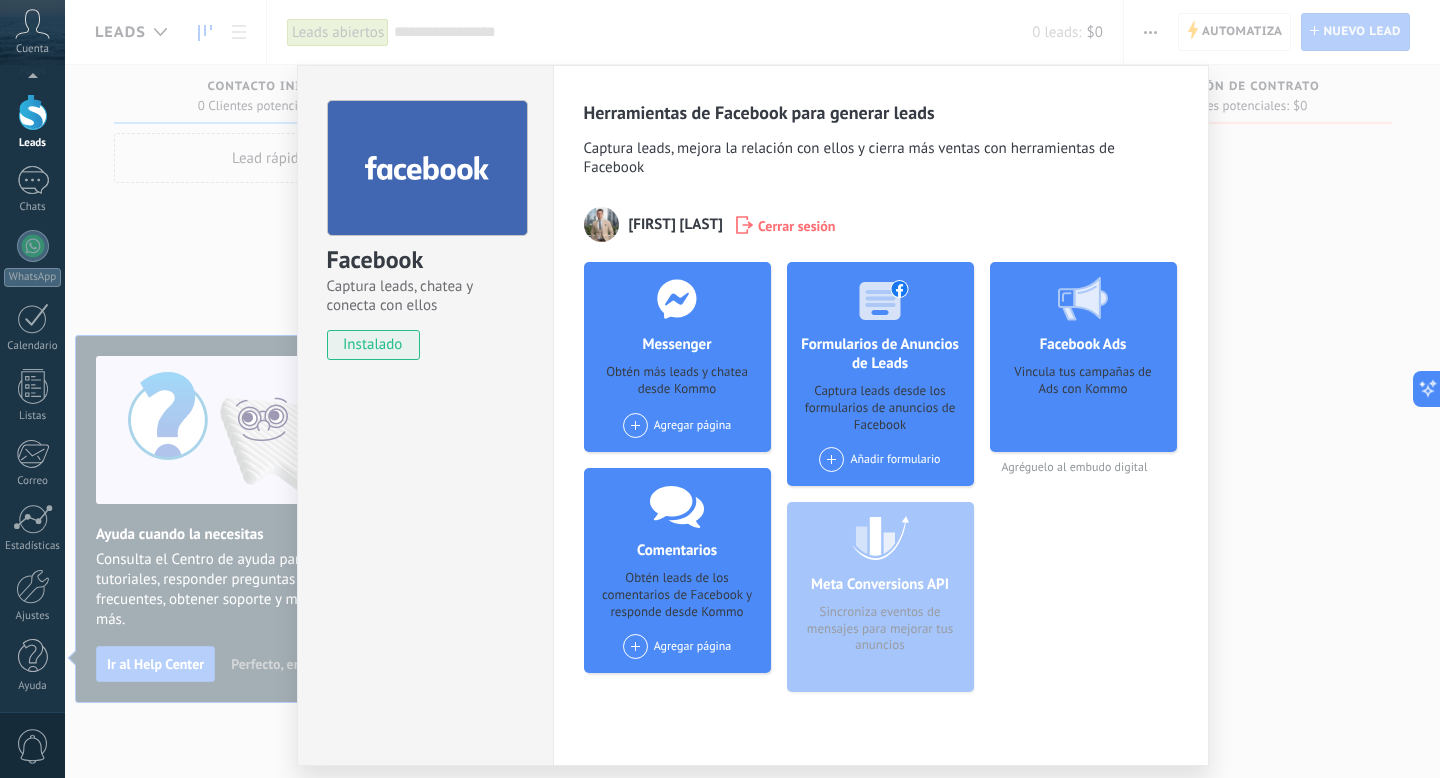 click on "Agregar página" at bounding box center (677, 653) 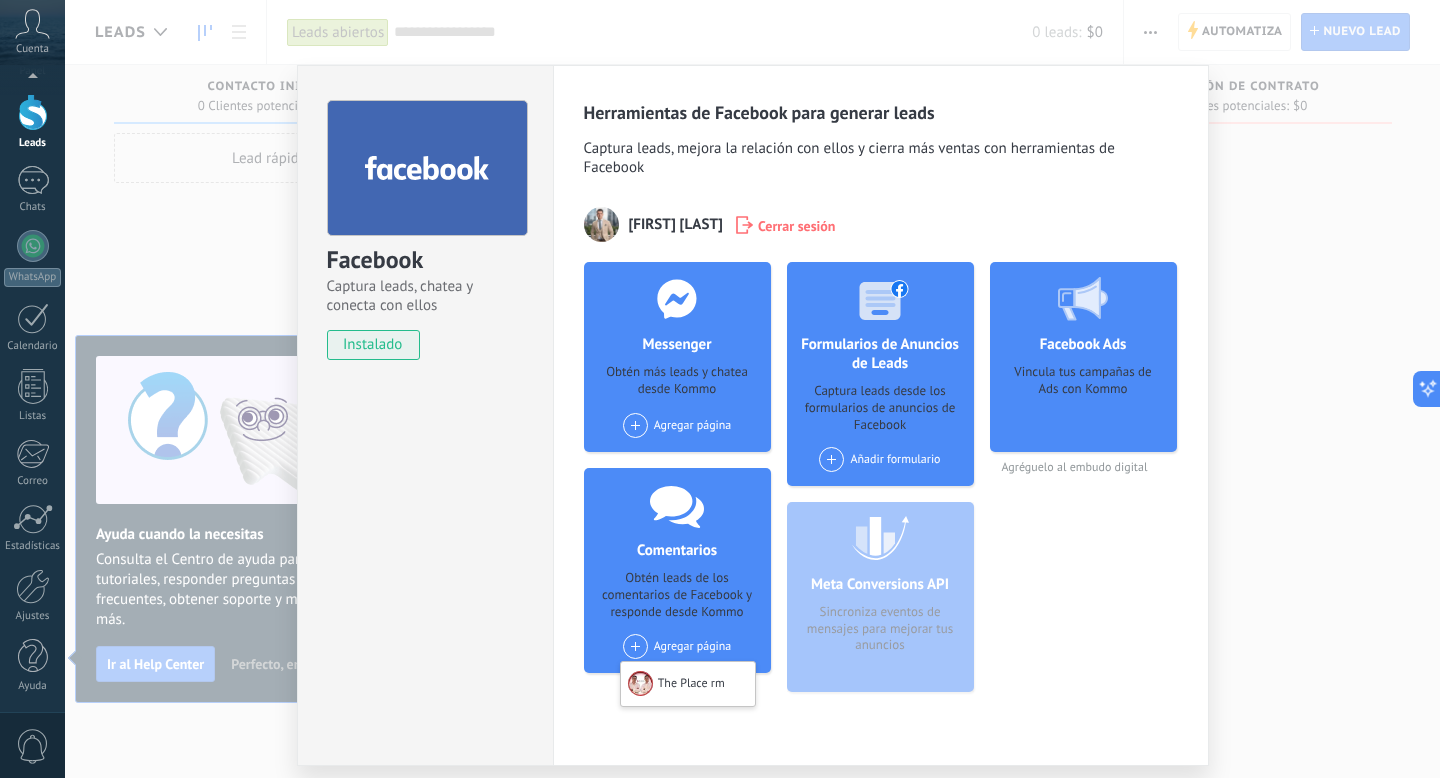 click on "Messenger Obtén más leads y chatea desde Kommo Agregar página The Place rm" at bounding box center (677, 357) 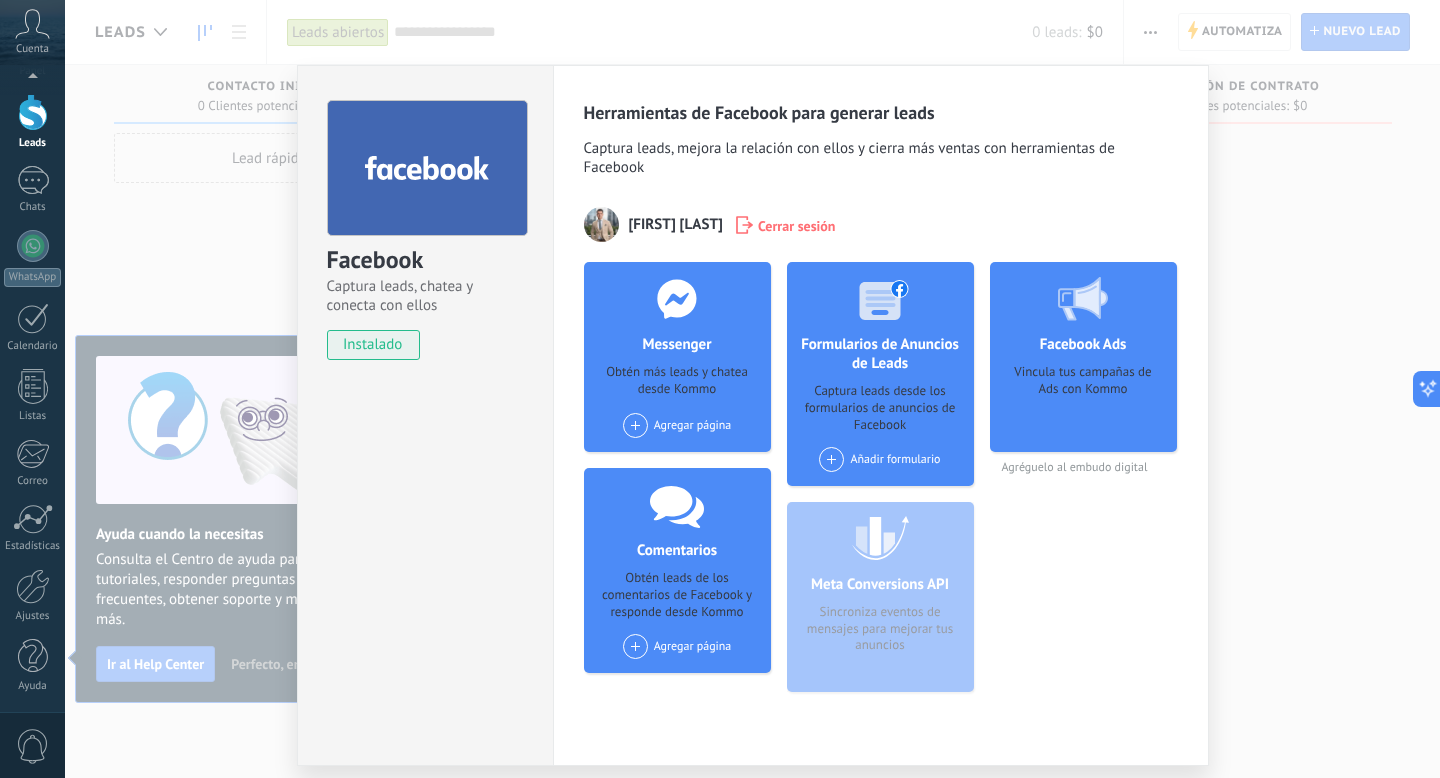click 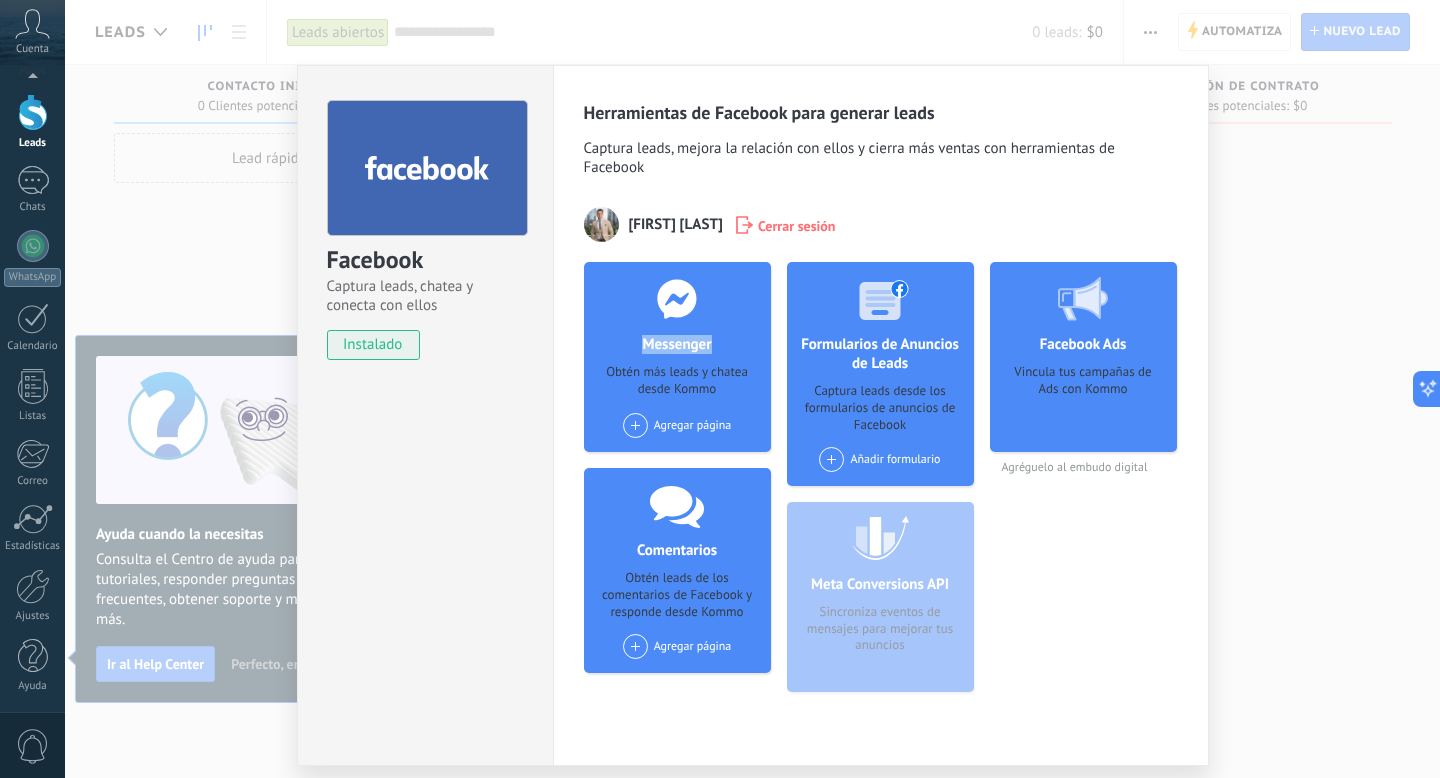 click 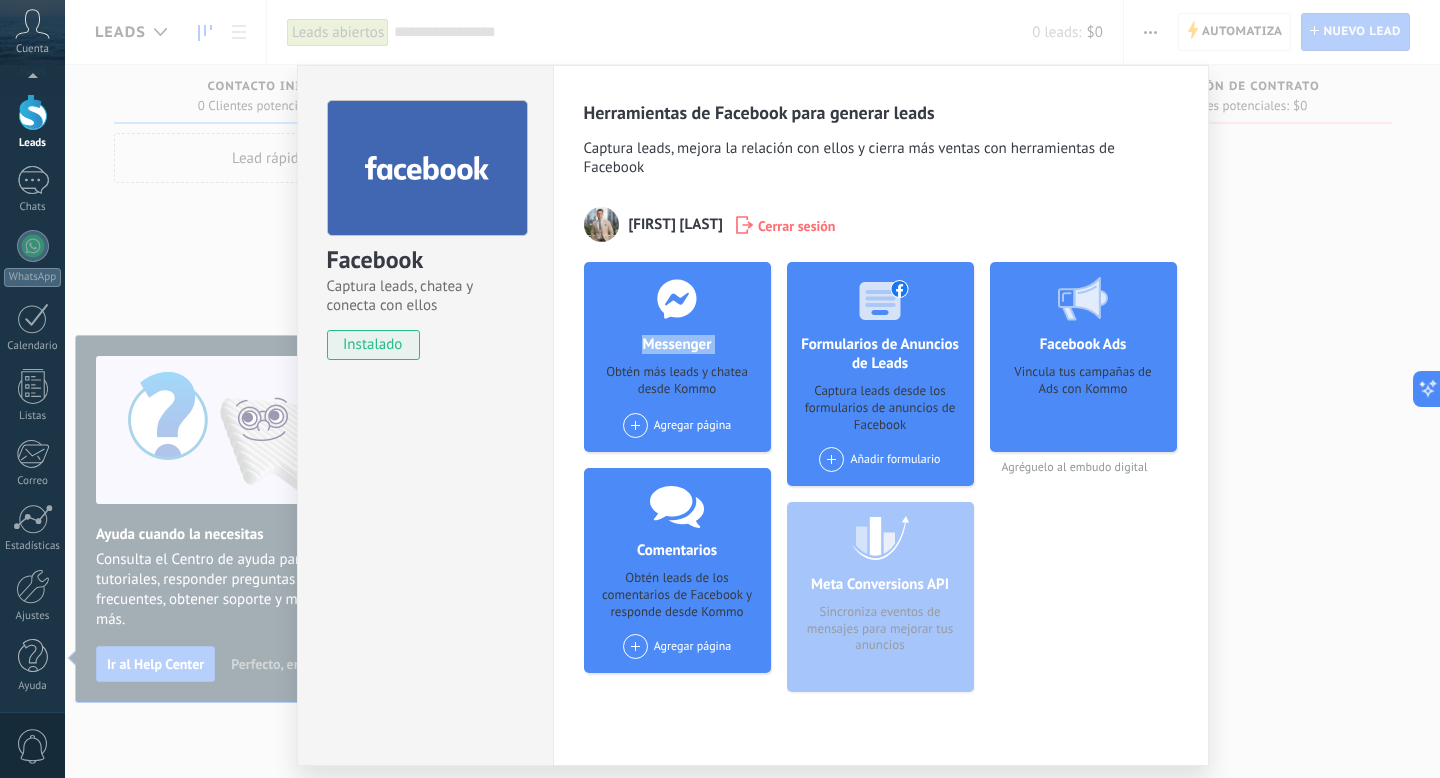 click 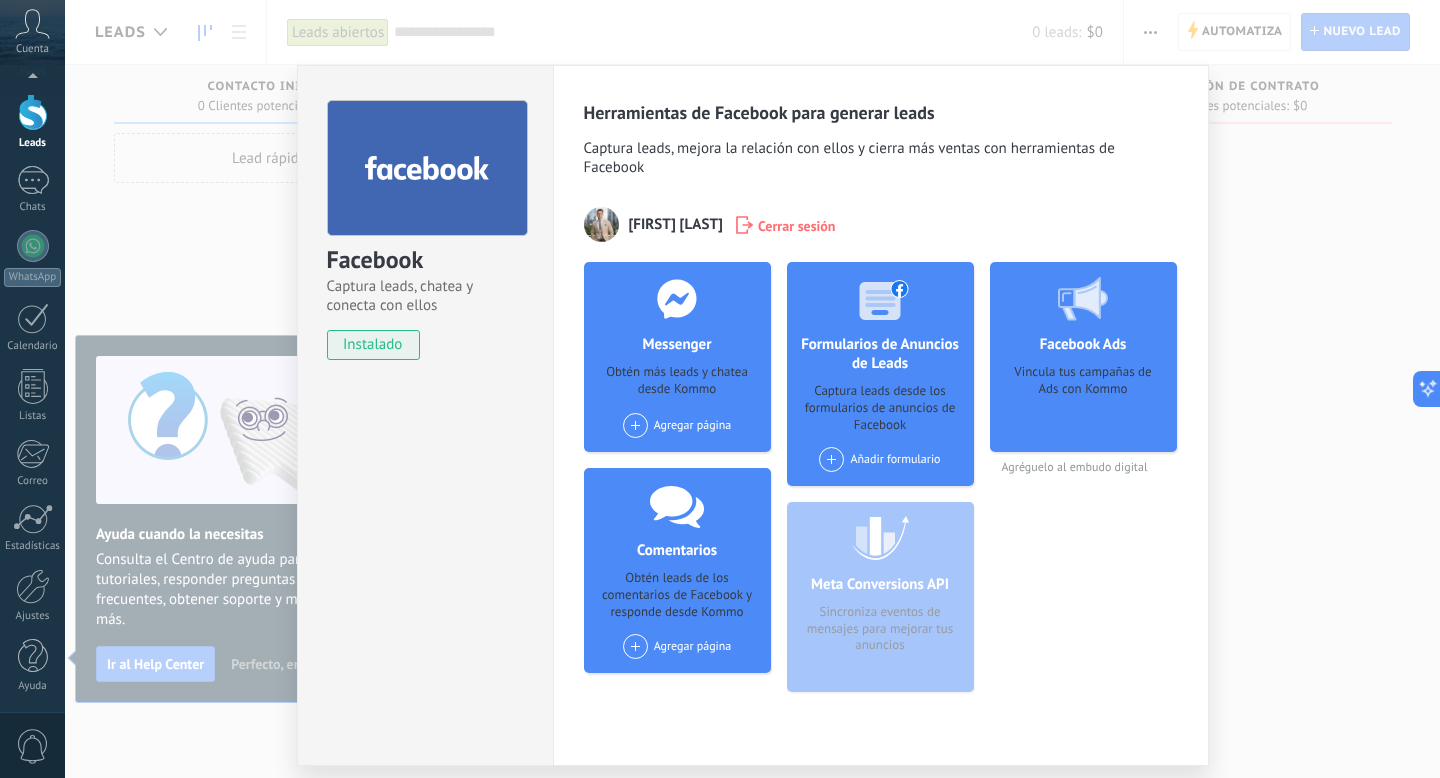 click on "Facebook Ads Vincula tus campañas de Ads con Kommo Agréguelo al embudo digital" at bounding box center (1083, 485) 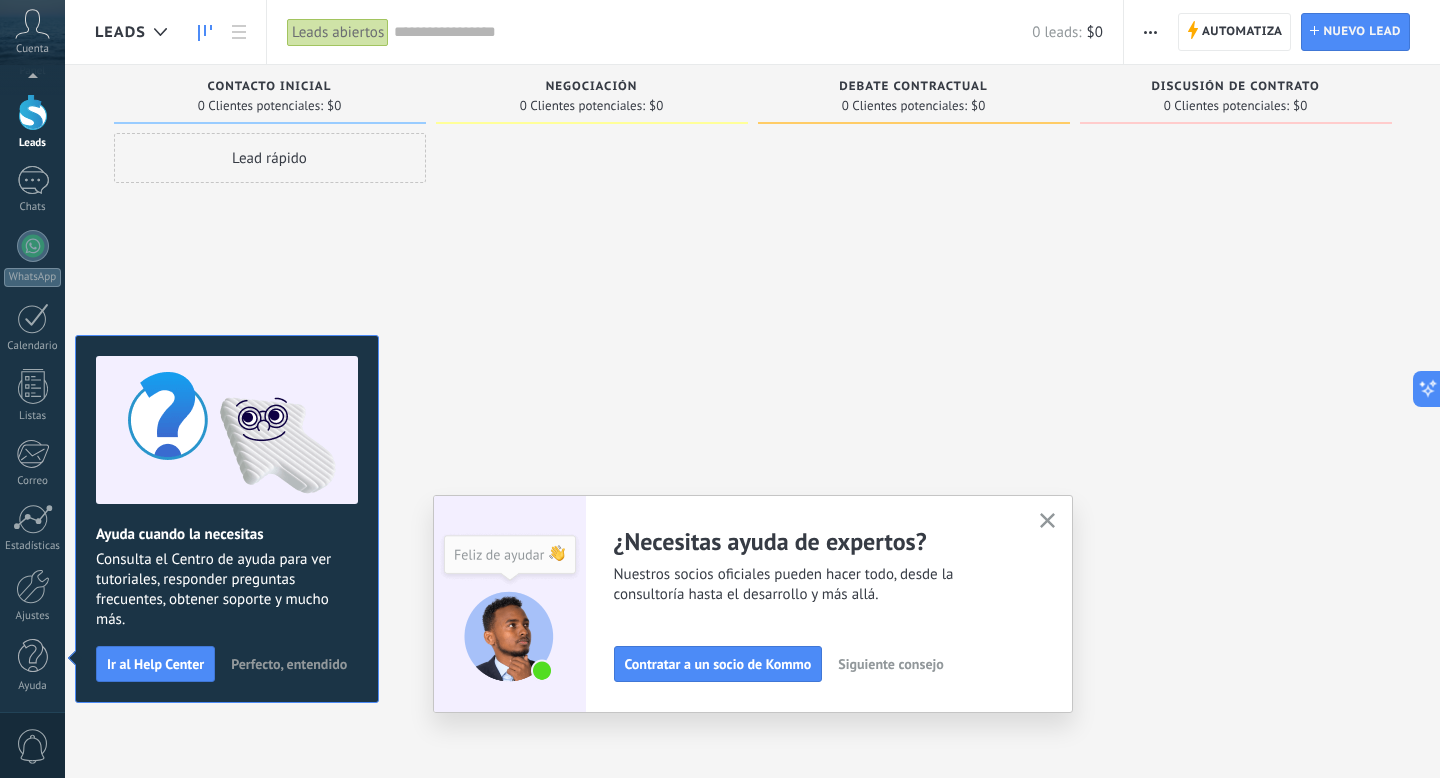 click at bounding box center (1047, 521) 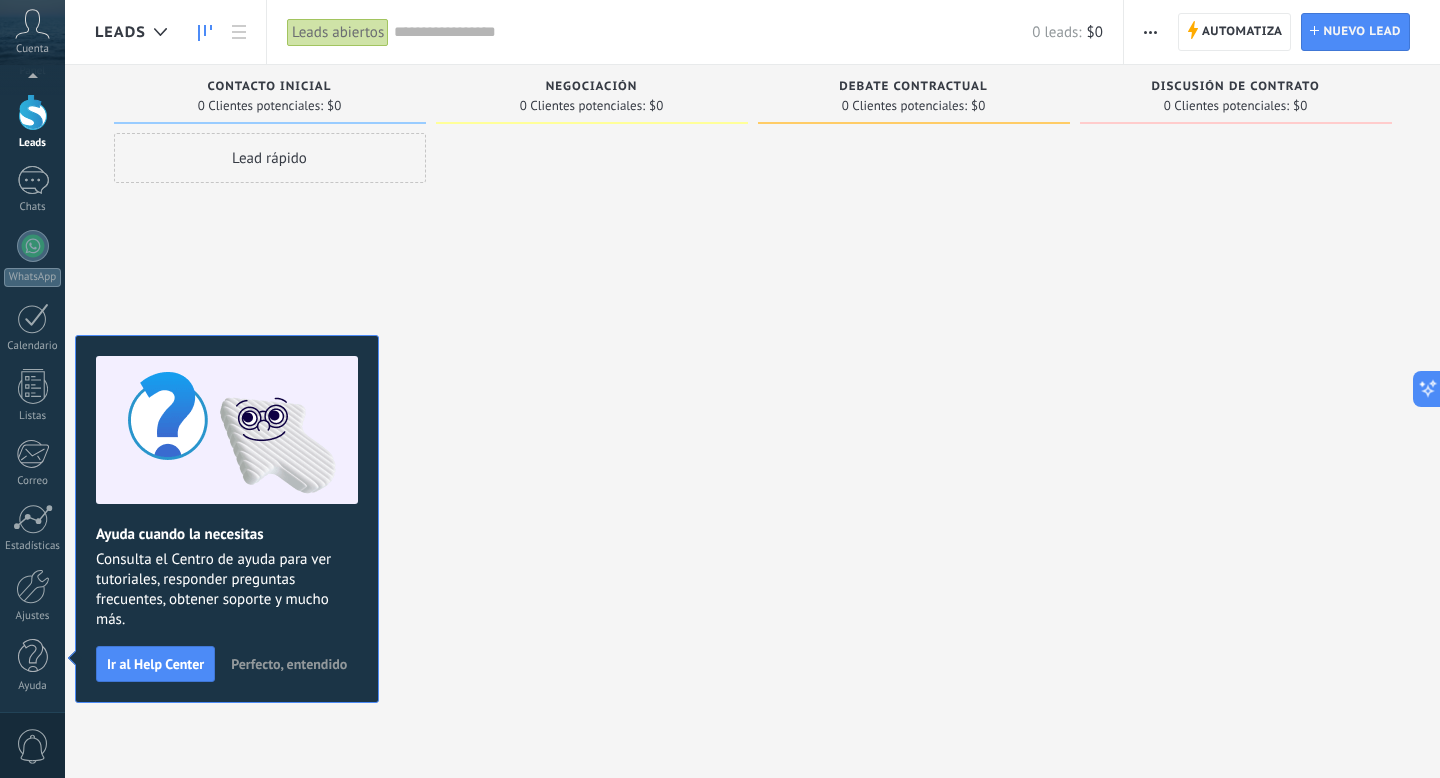 click on "Perfecto, entendido" at bounding box center (289, 664) 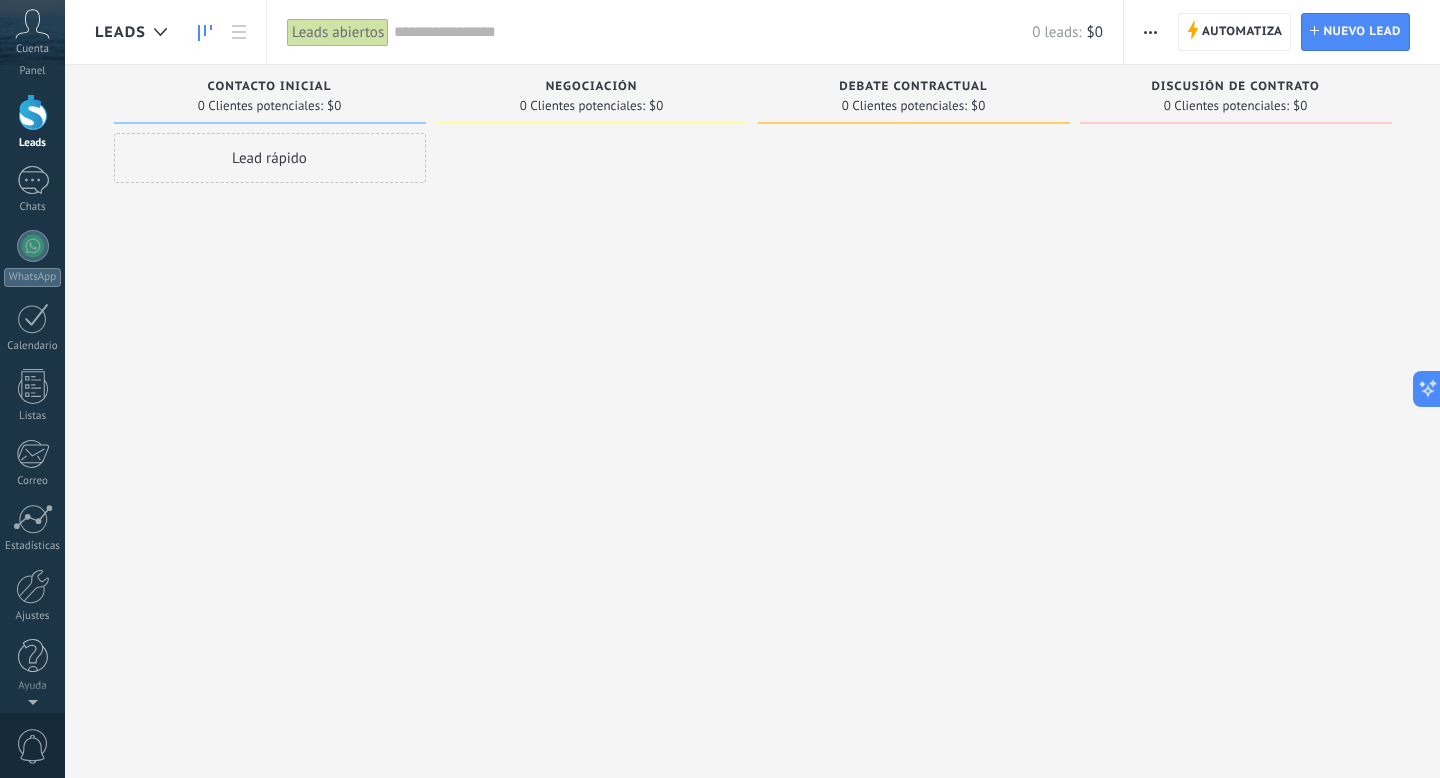scroll, scrollTop: 0, scrollLeft: 0, axis: both 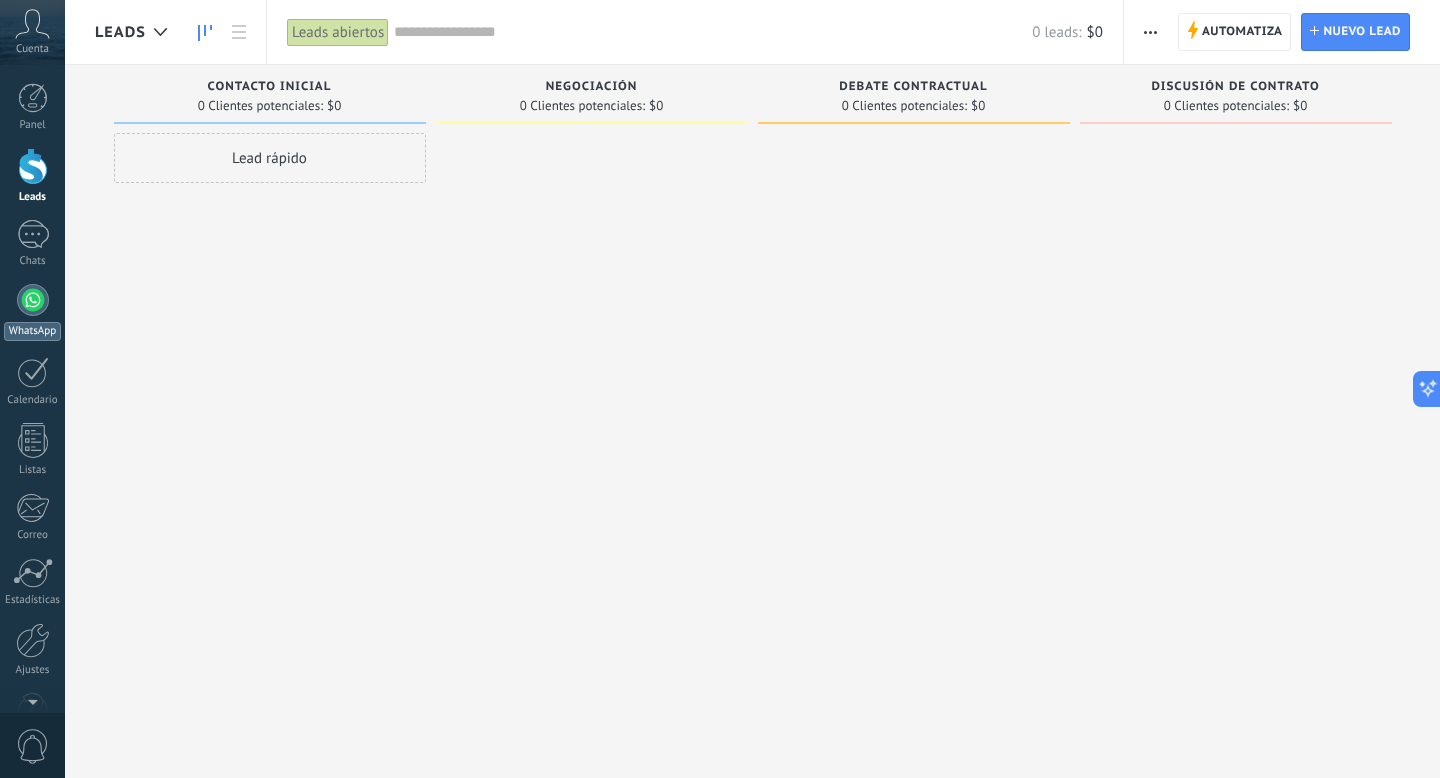 click at bounding box center (33, 300) 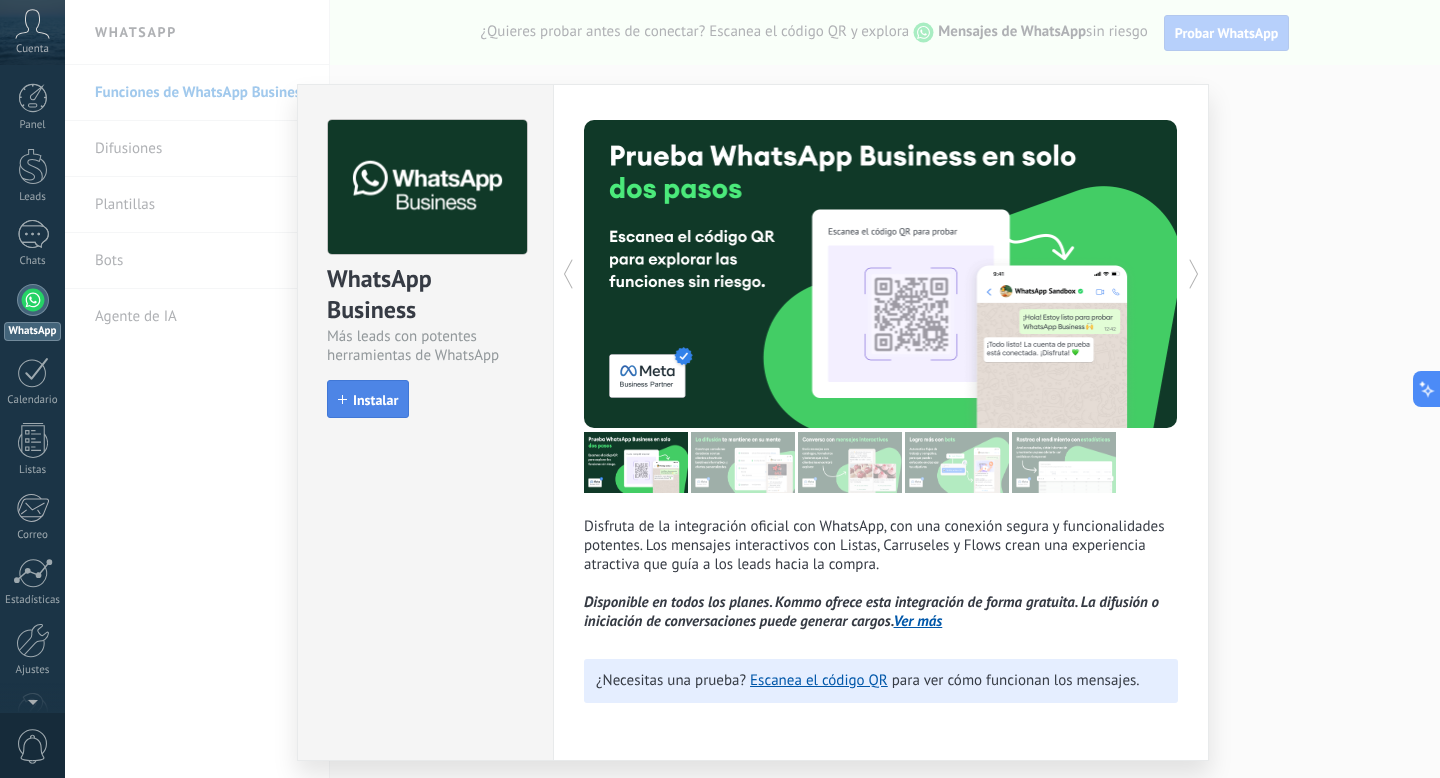click on "Instalar" at bounding box center (375, 400) 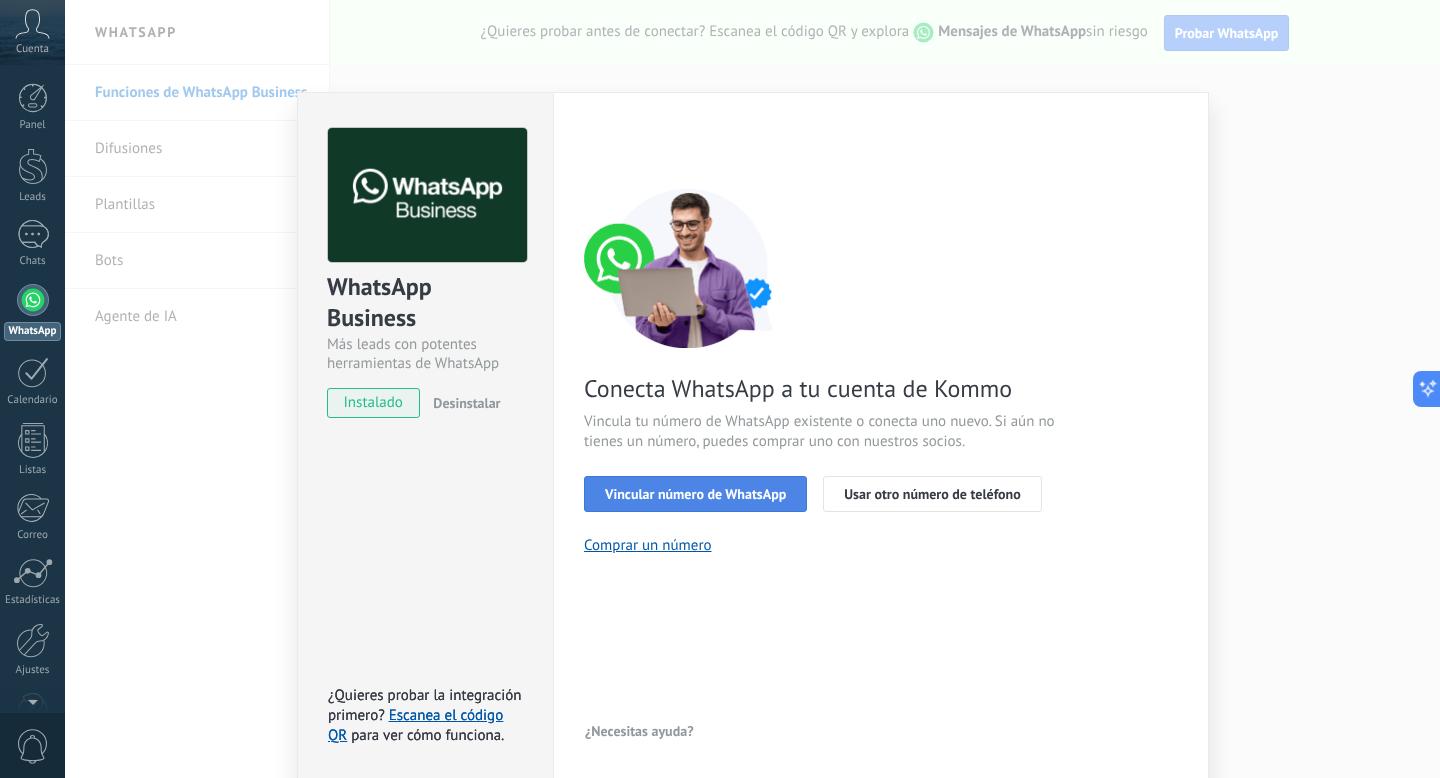 click on "Vincular número de WhatsApp" at bounding box center (695, 494) 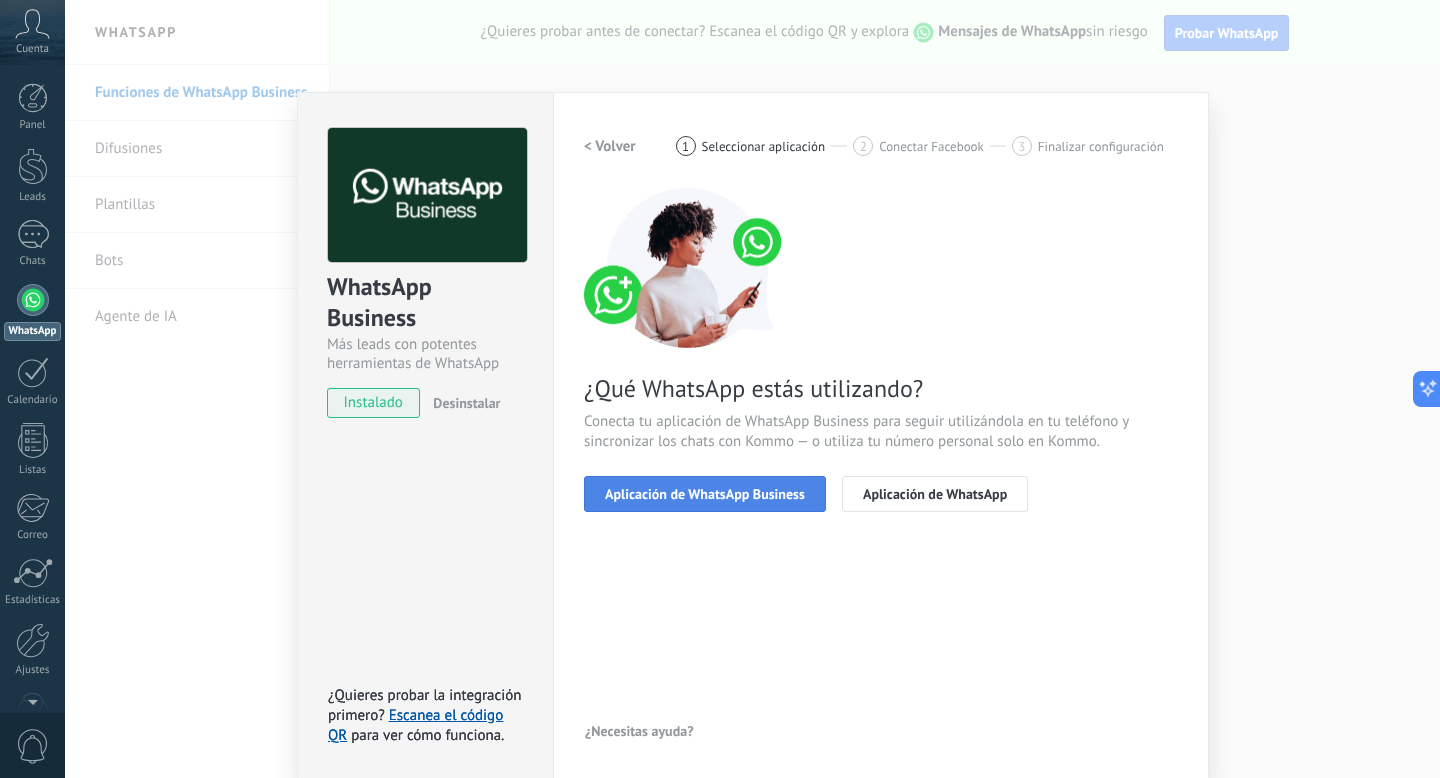 click on "Aplicación de WhatsApp Business" at bounding box center [705, 494] 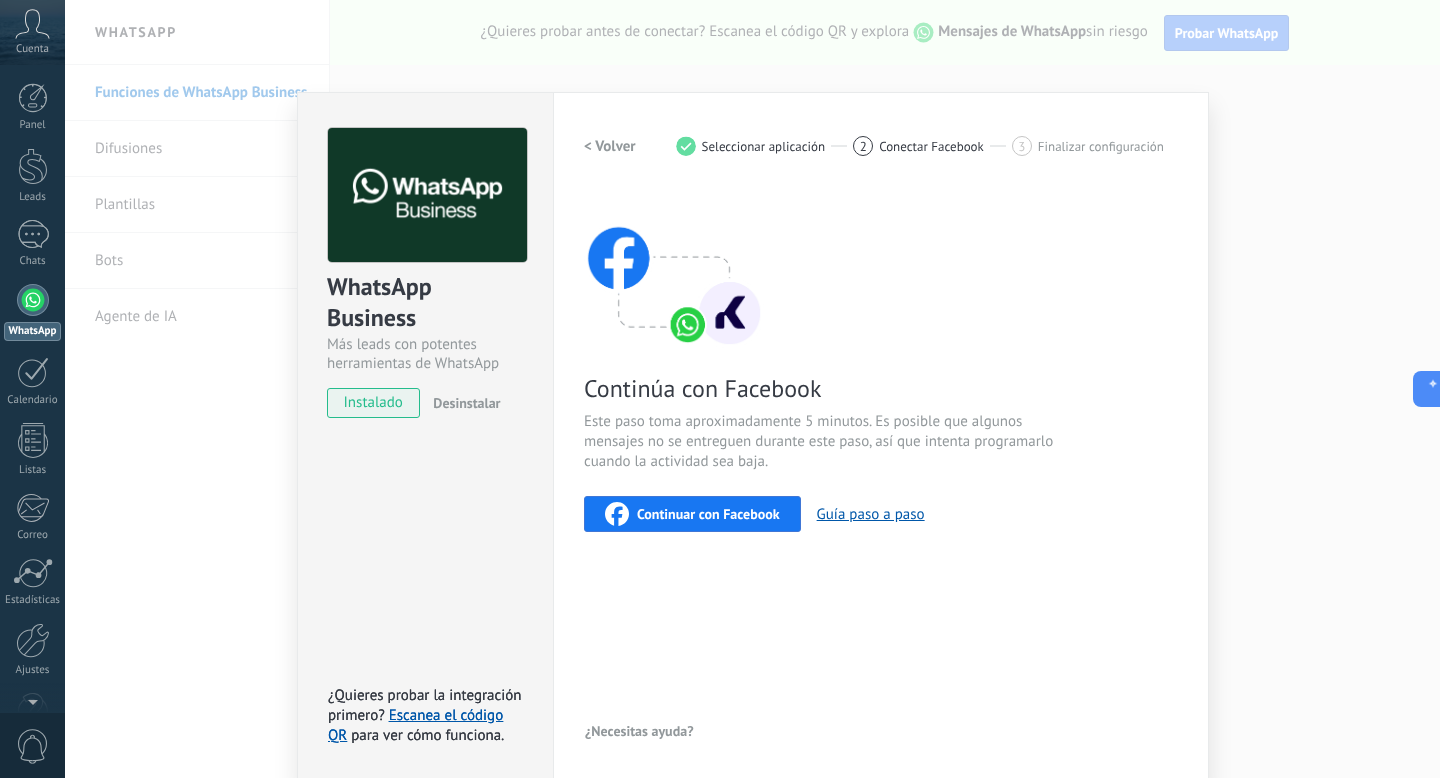 scroll, scrollTop: 4, scrollLeft: 0, axis: vertical 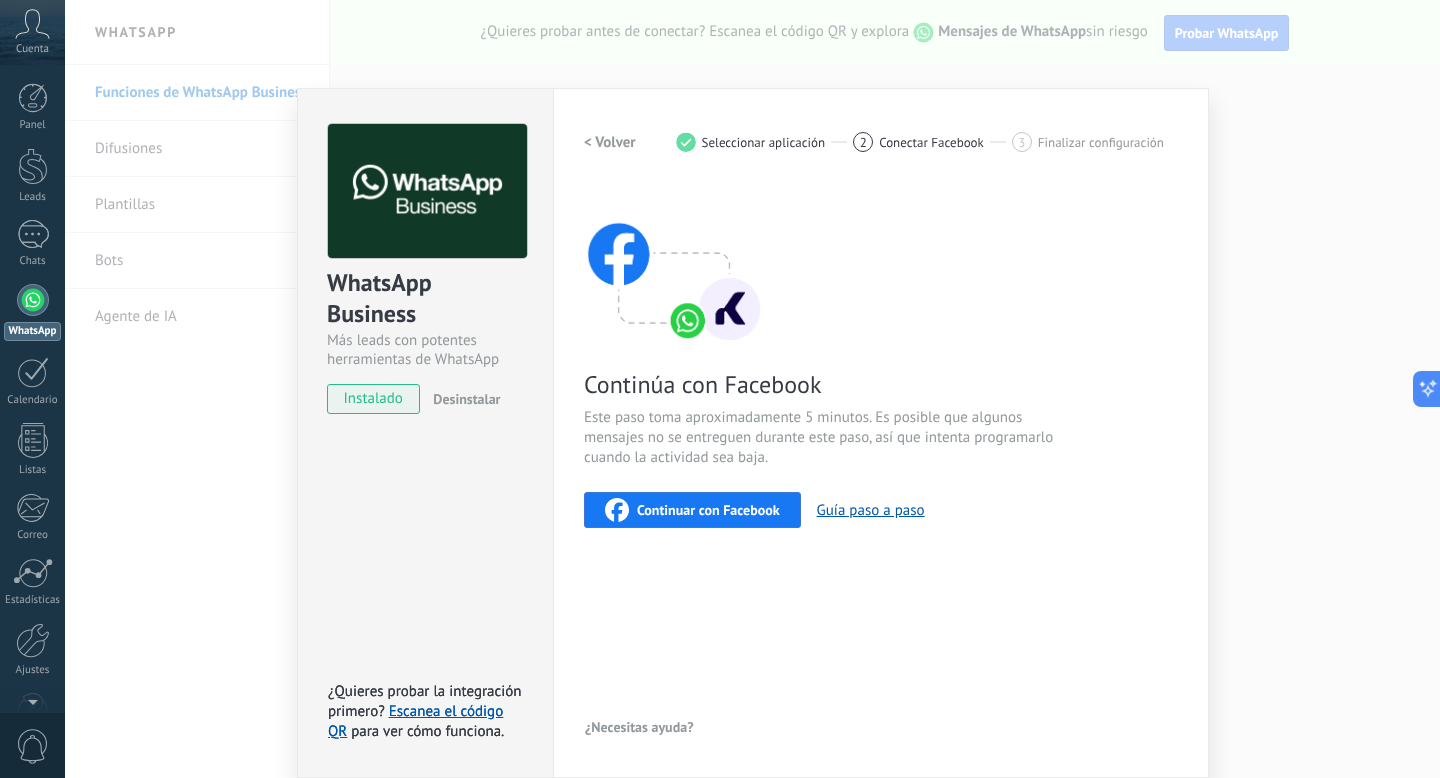 click on "Continuar con Facebook" at bounding box center (708, 510) 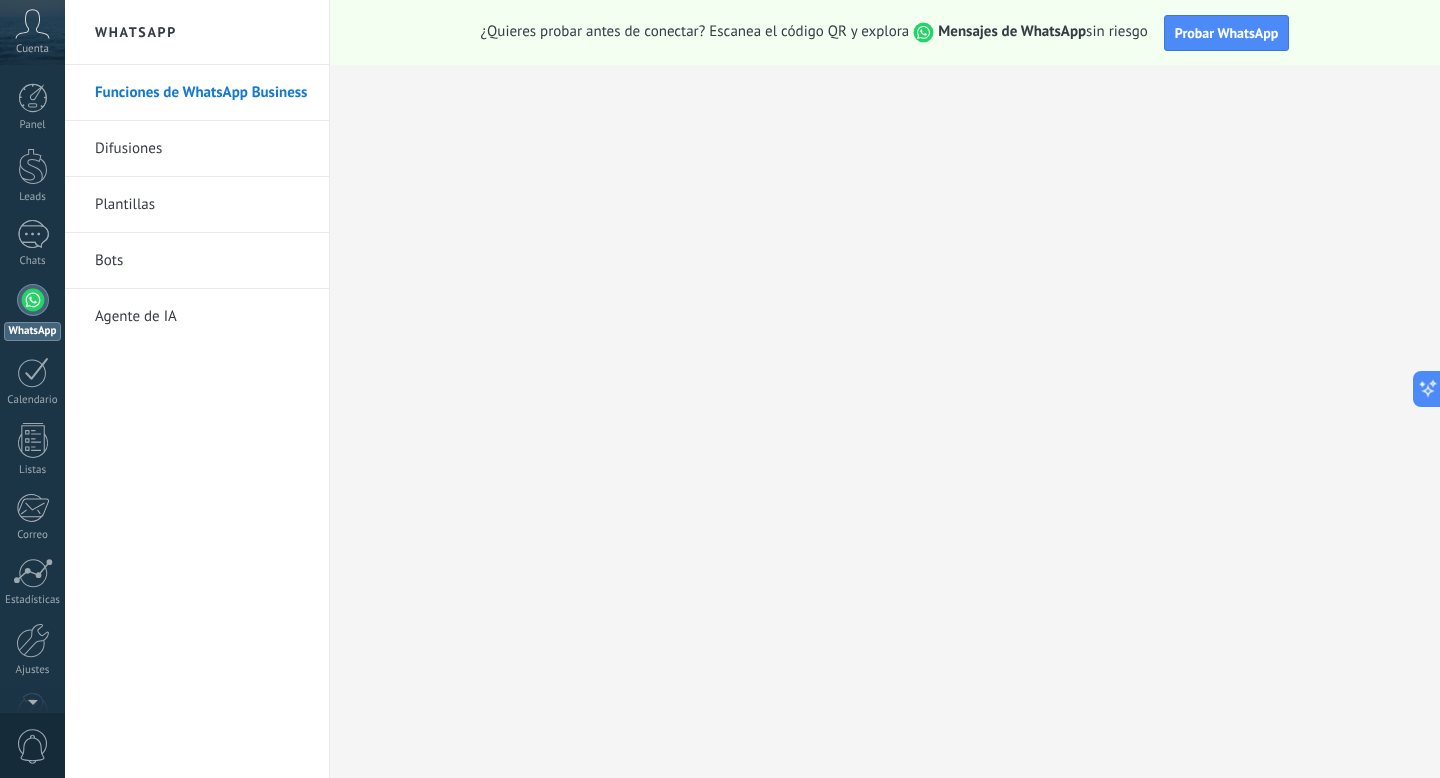 scroll, scrollTop: 0, scrollLeft: 0, axis: both 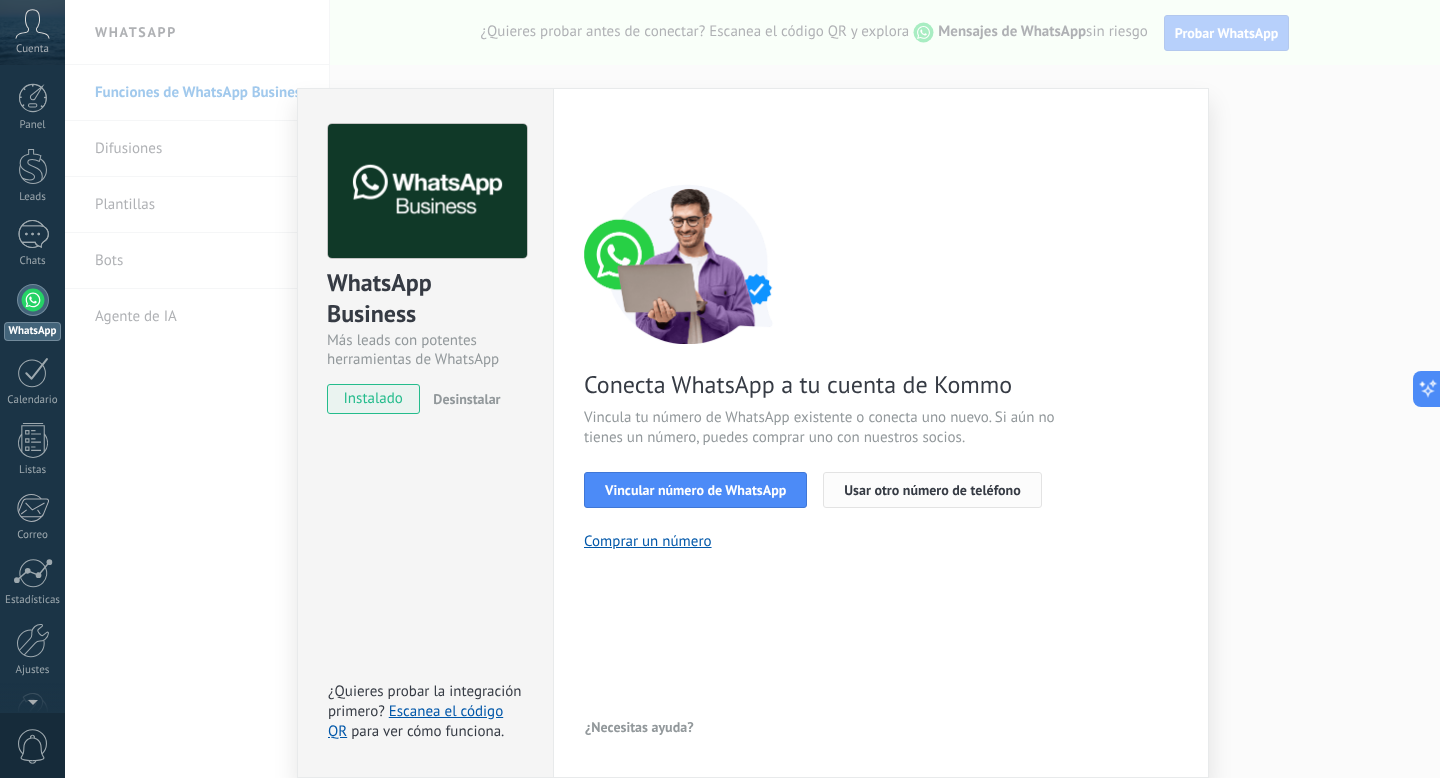 click on "Usar otro número de teléfono" at bounding box center [932, 490] 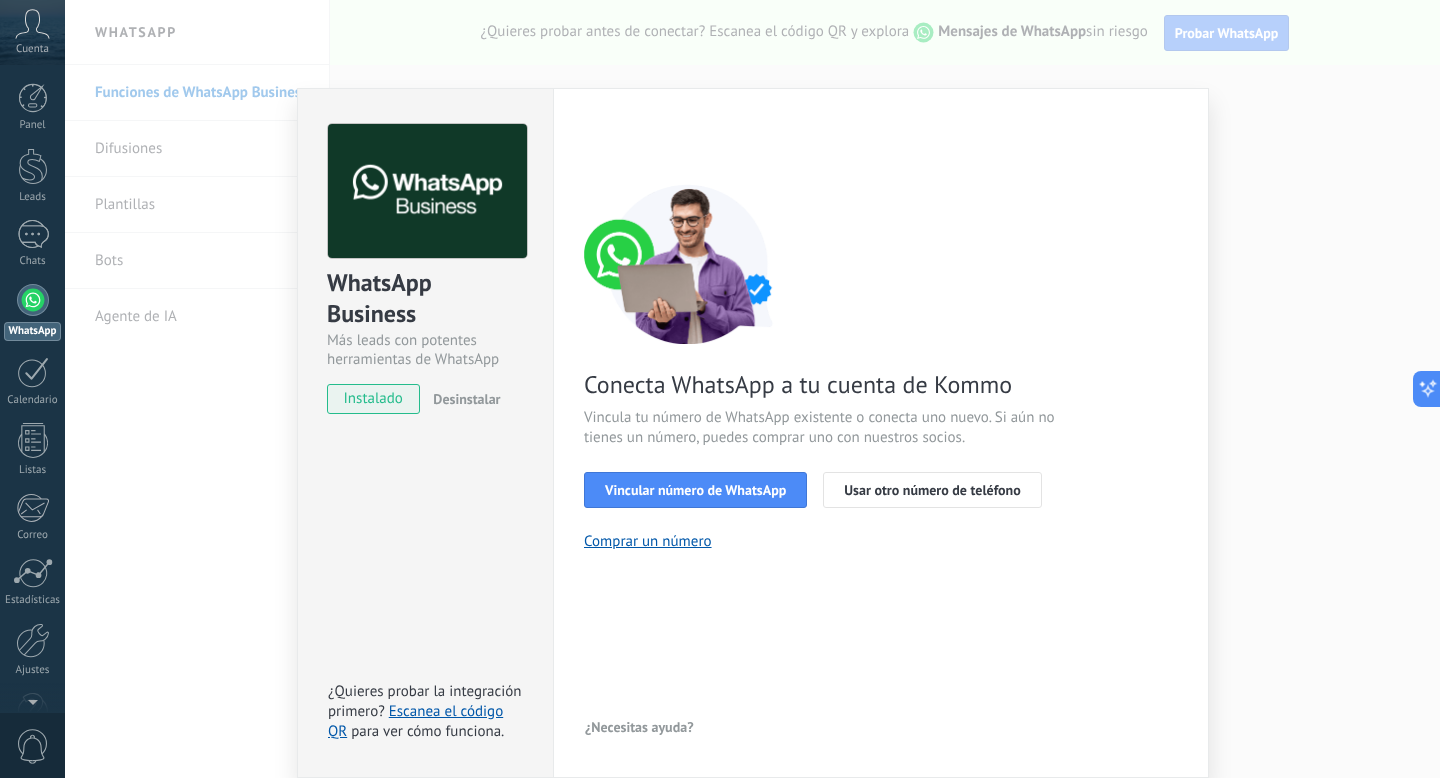 click on "WhatsApp Business Más leads con potentes herramientas de WhatsApp instalado Desinstalar ¿Quieres probar la integración primero?   Escanea el código QR   para ver cómo funciona. Configuraciones Autorizaciones Esta pestaña registra a los usuarios que han concedido acceso a las integración a esta cuenta. Si deseas remover la posibilidad que un usuario pueda enviar solicitudes a la cuenta en nombre de esta integración, puedes revocar el acceso. Si el acceso a todos los usuarios es revocado, la integración dejará de funcionar. Esta aplicacion está instalada, pero nadie le ha dado acceso aun. WhatsApp Cloud API más _:  Guardar < Volver 1 Seleccionar aplicación 2 Conectar Facebook  3 Finalizar configuración Conecta WhatsApp a tu cuenta de Kommo Vincula tu número de WhatsApp existente o conecta uno nuevo. Si aún no tienes un número, puedes comprar uno con nuestros socios. Vincular número de WhatsApp Usar otro número de teléfono Comprar un número ¿Necesitas ayuda?" at bounding box center (752, 389) 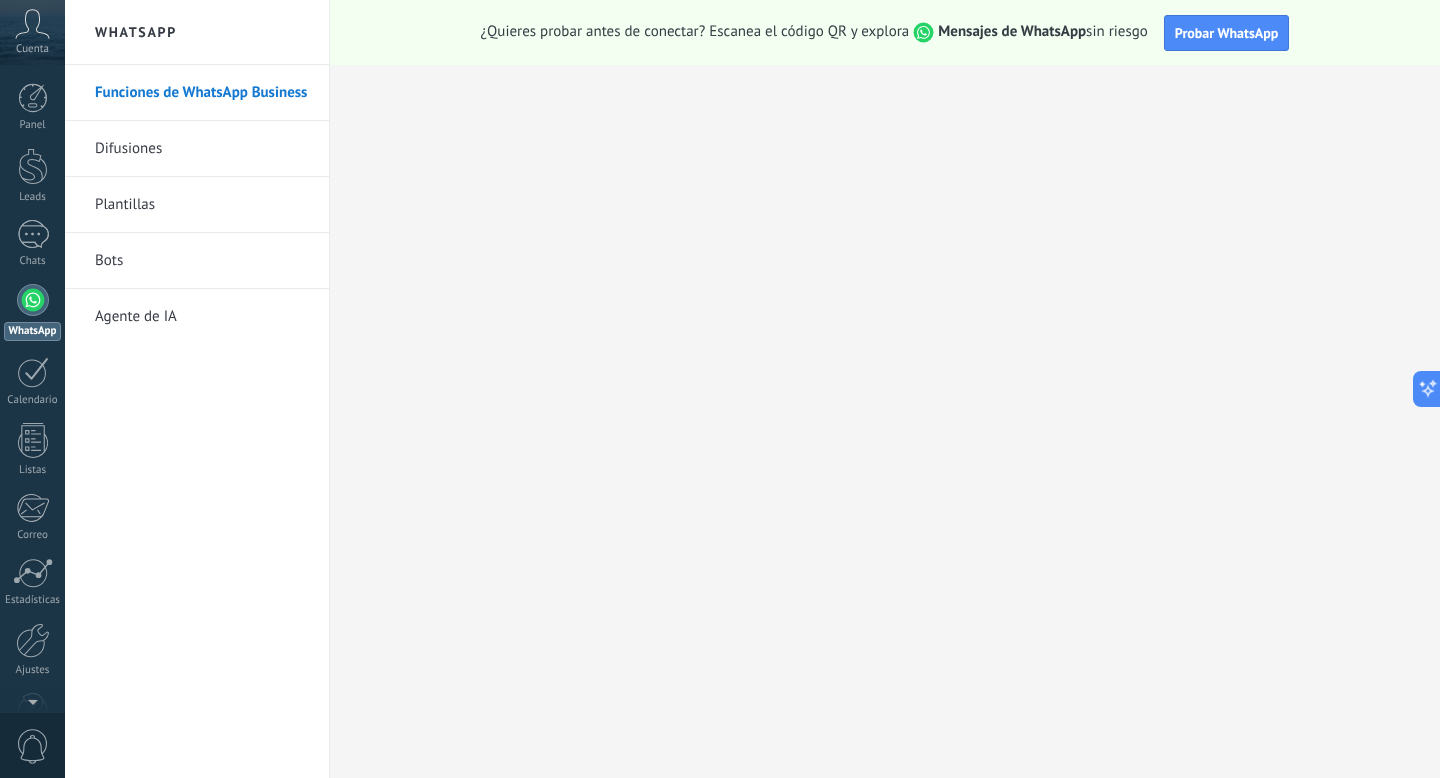 scroll, scrollTop: 0, scrollLeft: 0, axis: both 